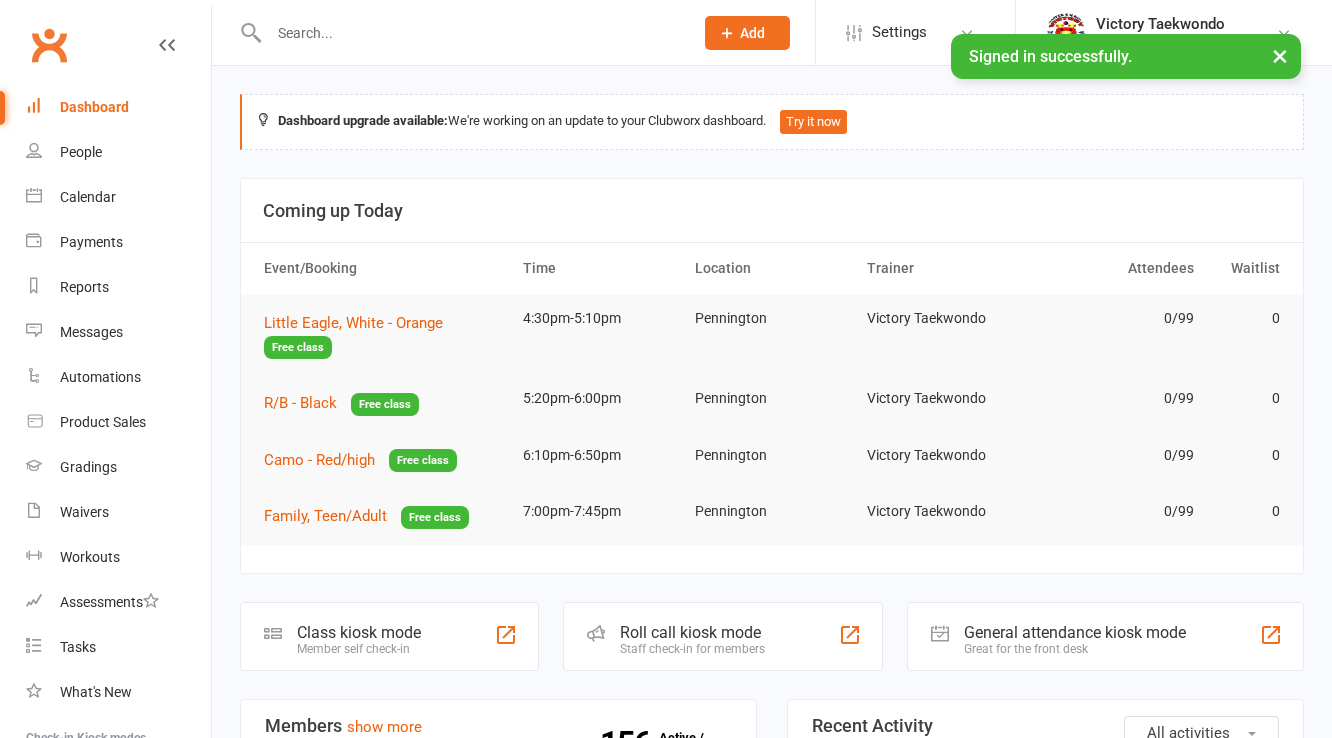 click at bounding box center [471, 33] 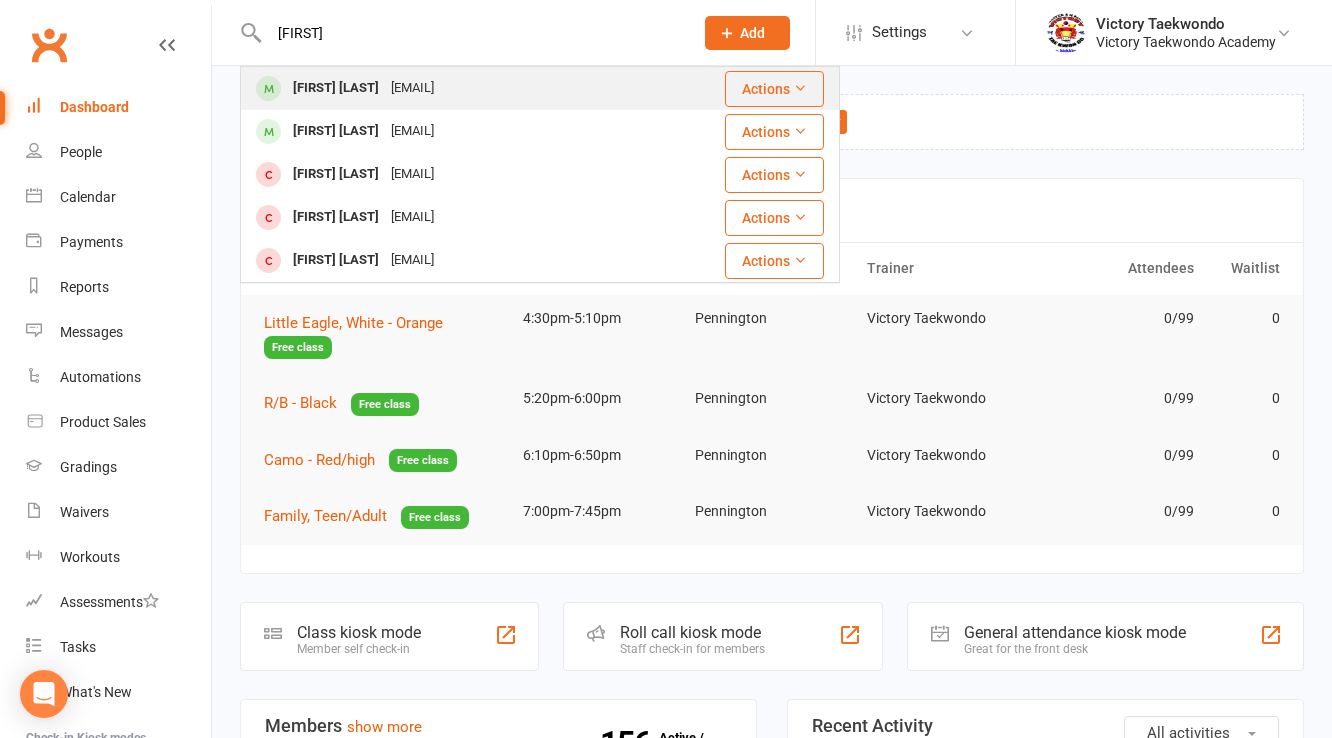 type on "[FIRST]" 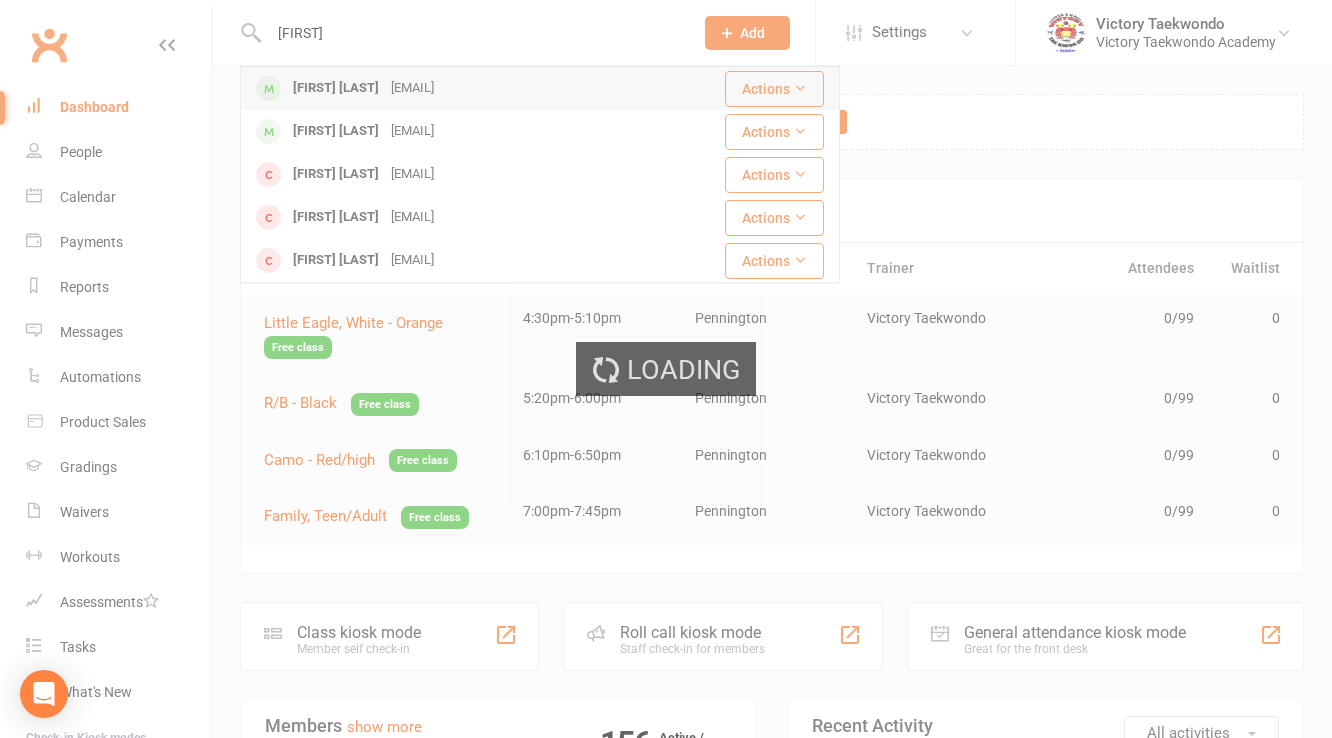 type 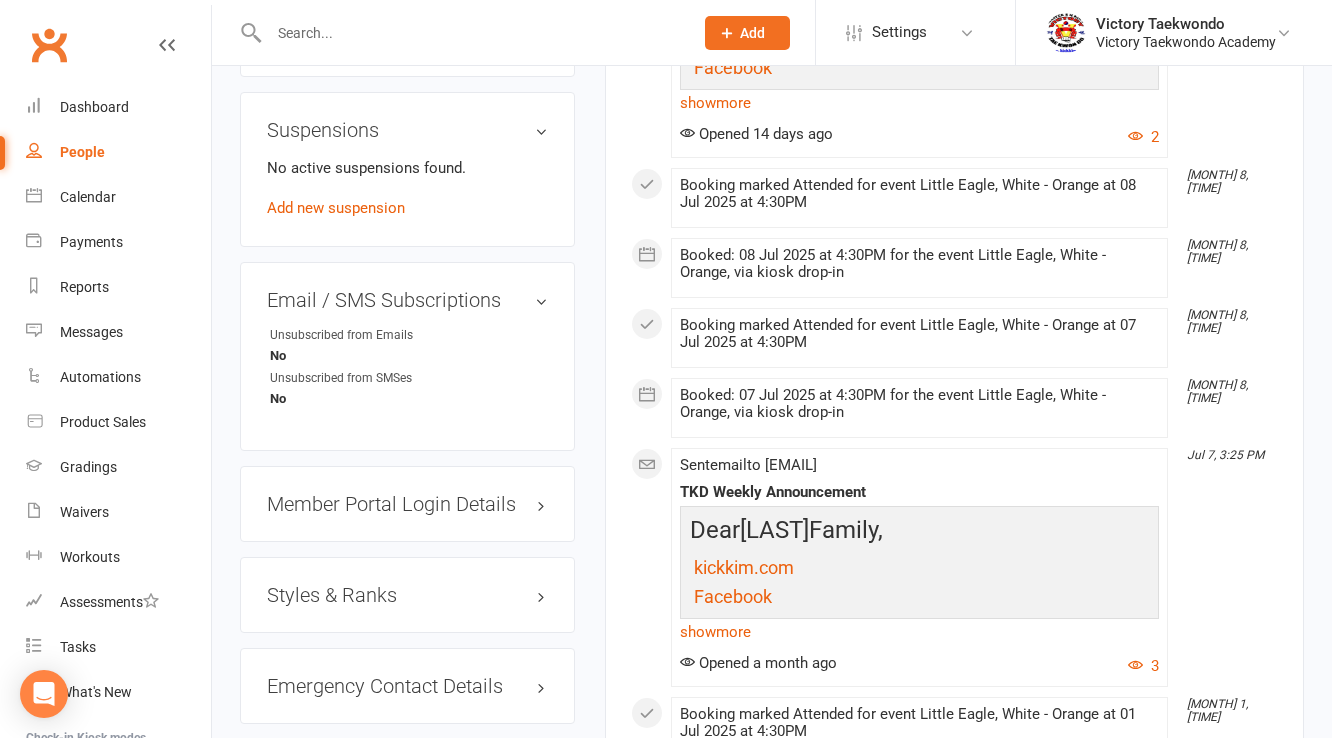 click on "Styles & Ranks" at bounding box center (407, 595) 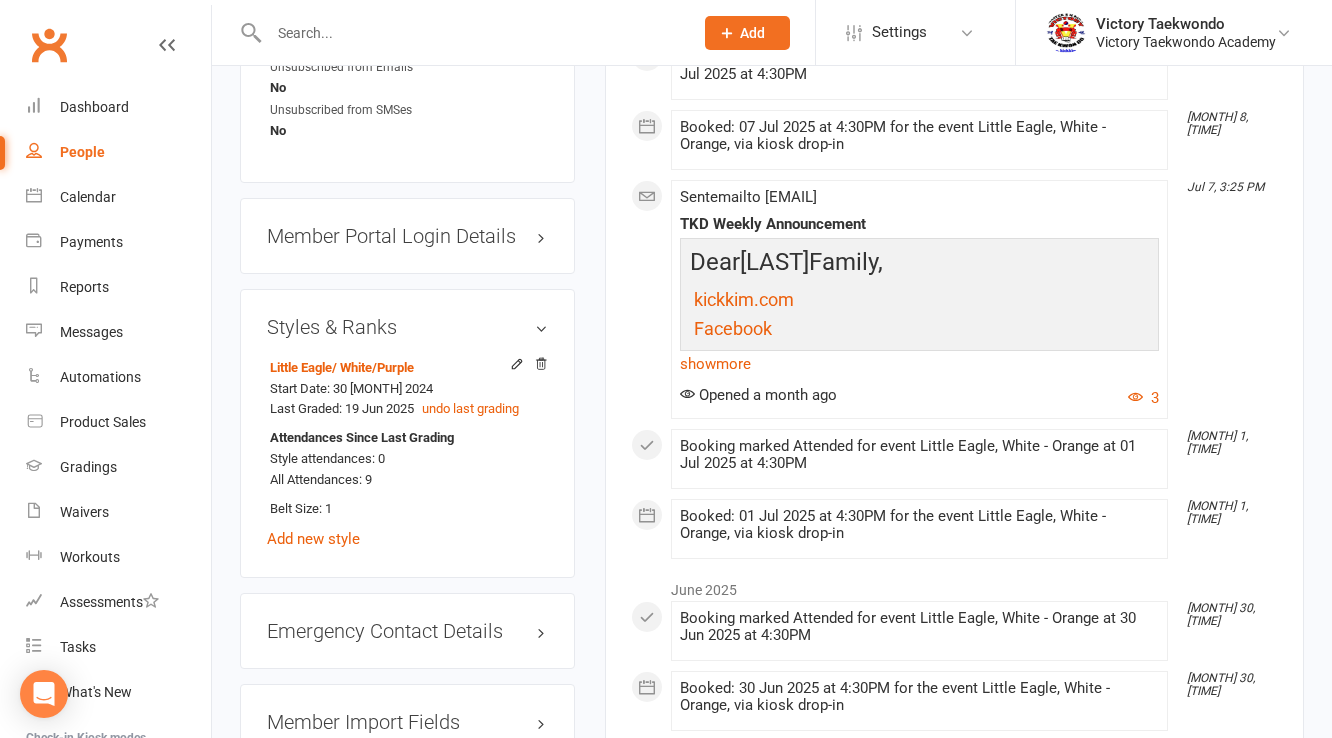 scroll, scrollTop: 1760, scrollLeft: 0, axis: vertical 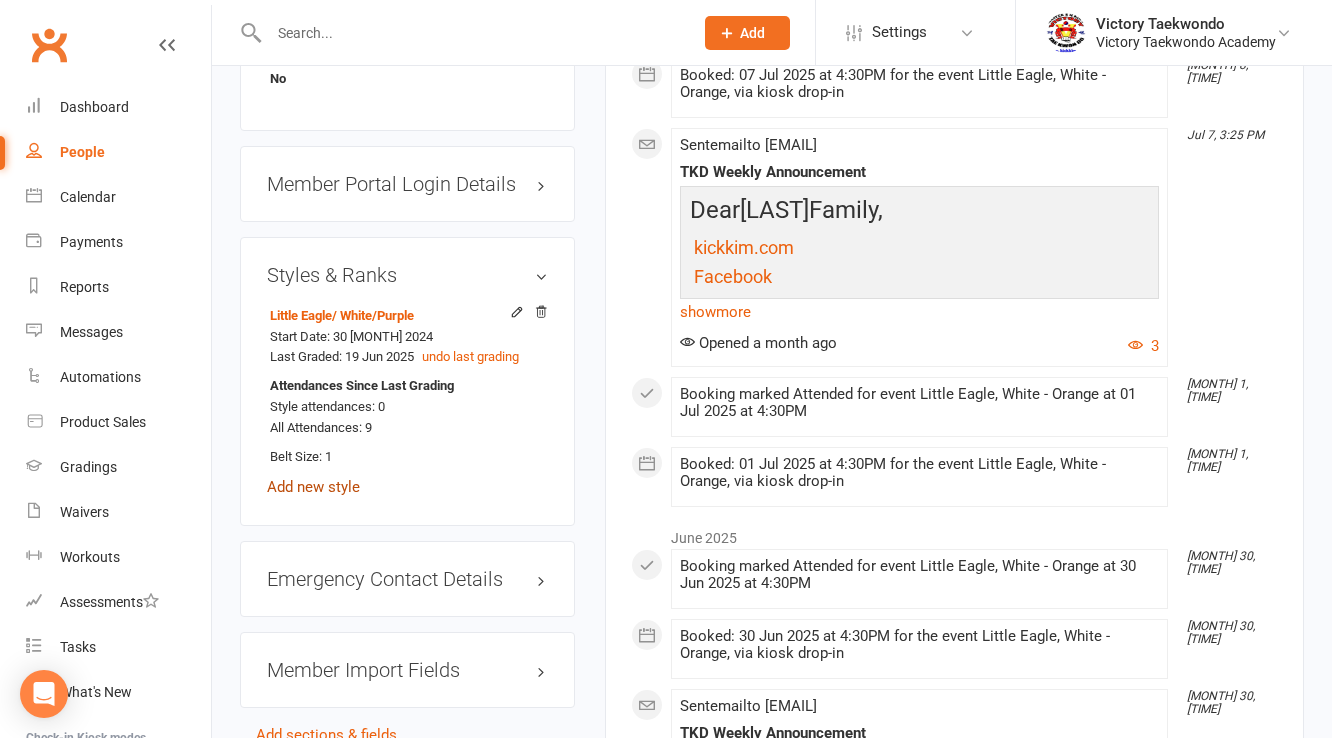 click on "Add new style" at bounding box center [313, 487] 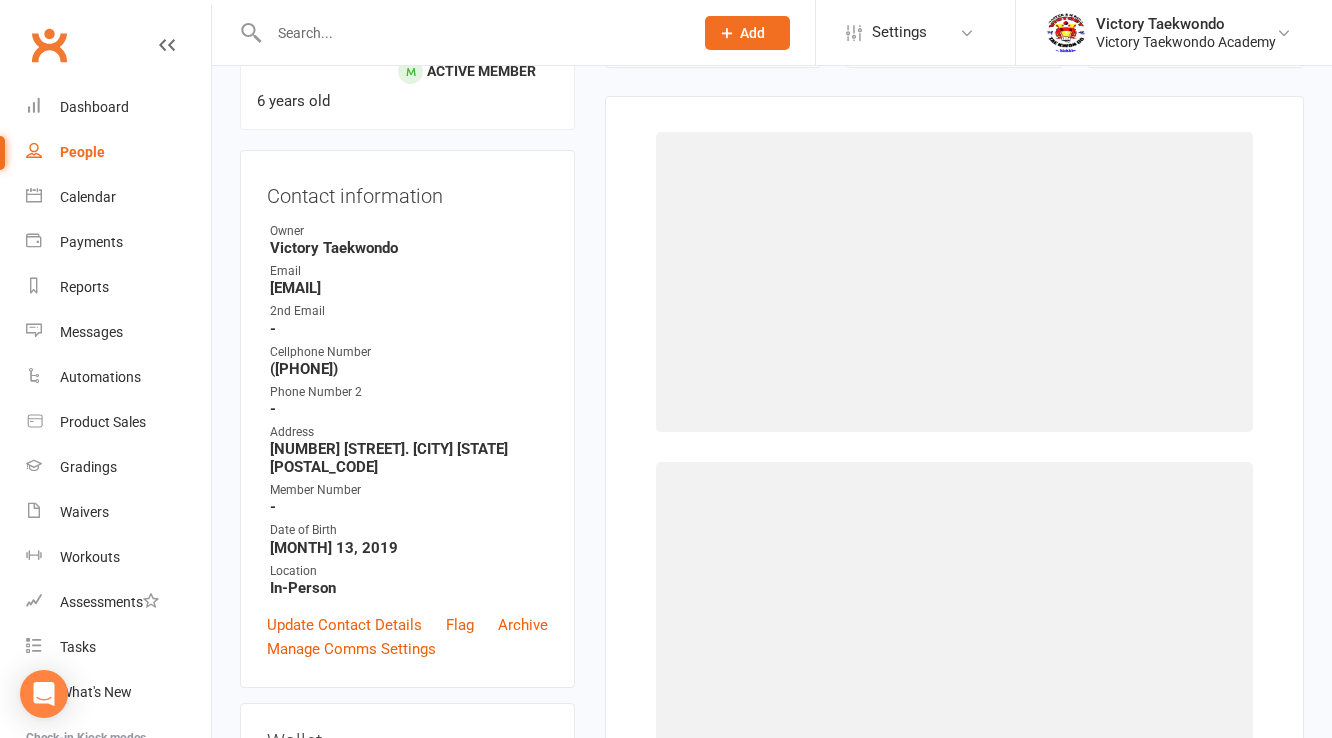 scroll, scrollTop: 171, scrollLeft: 0, axis: vertical 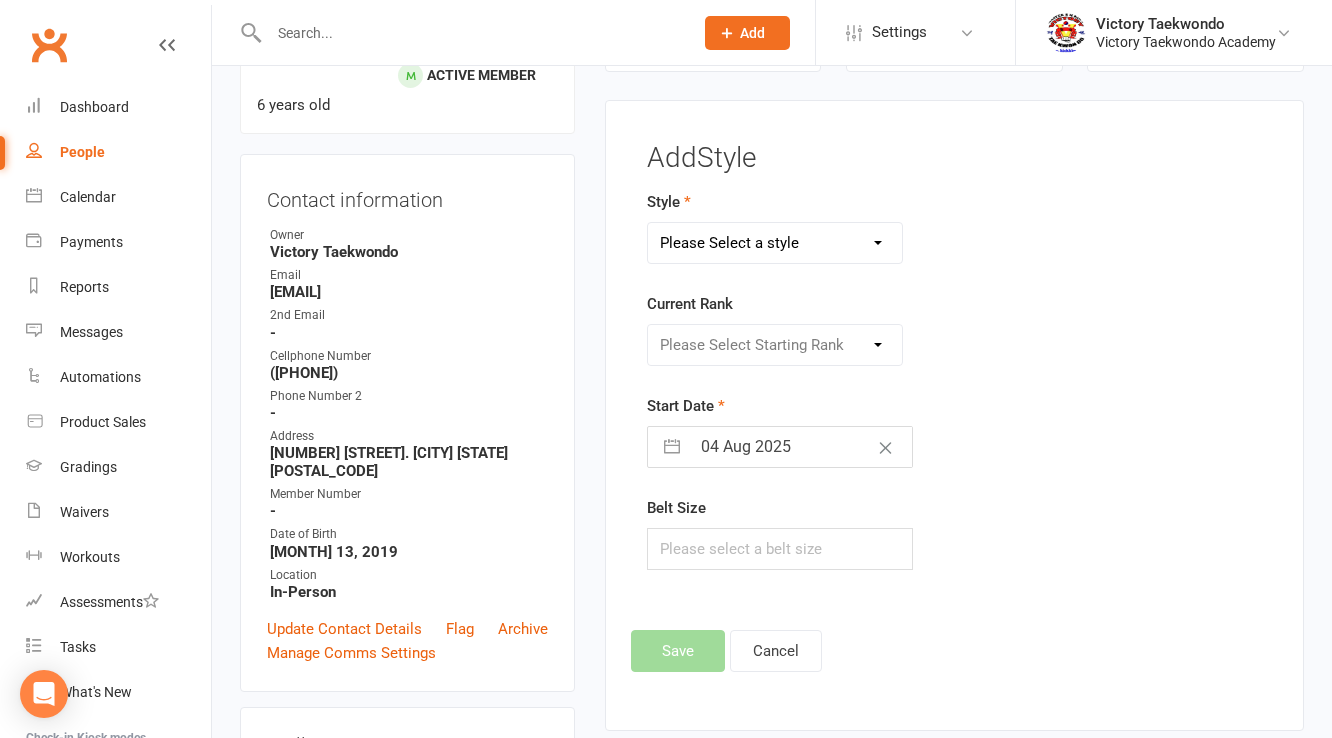 click on "Please Select a style Children Little Eagle Teen/Adult" at bounding box center (775, 243) 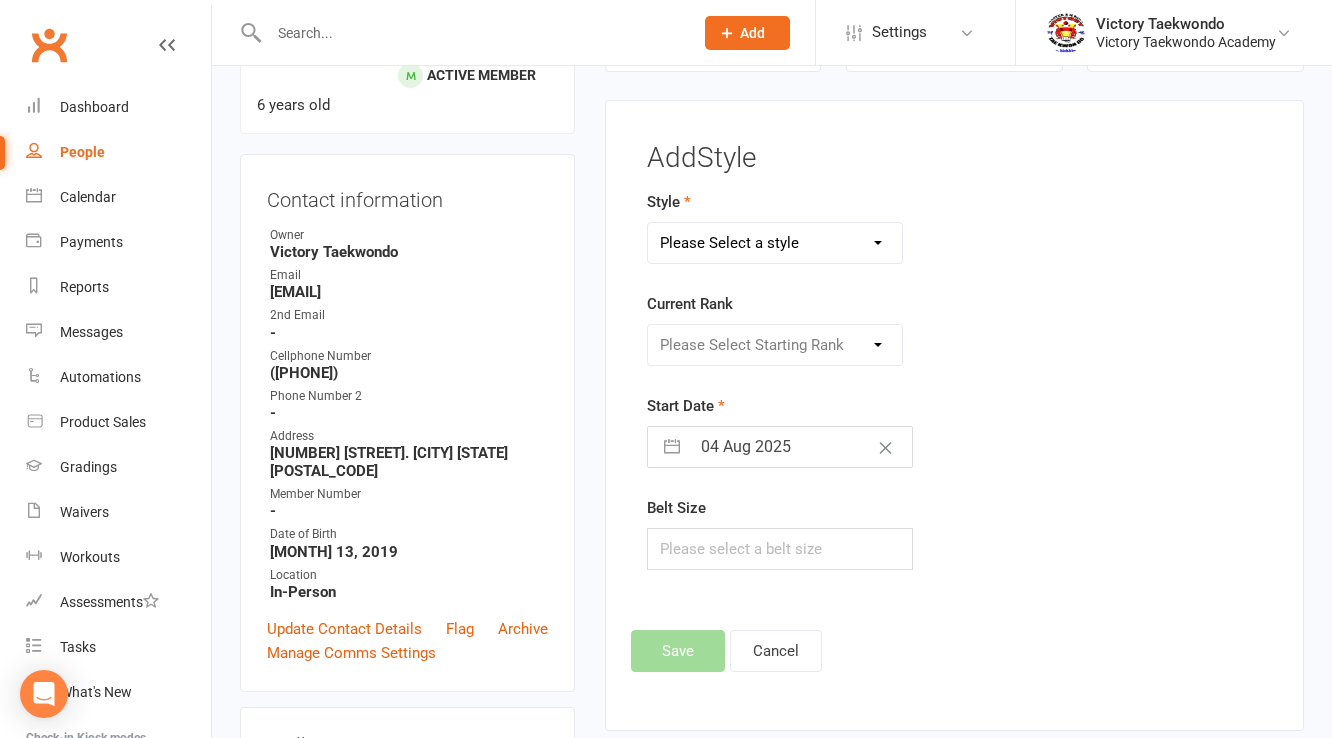 select on "763" 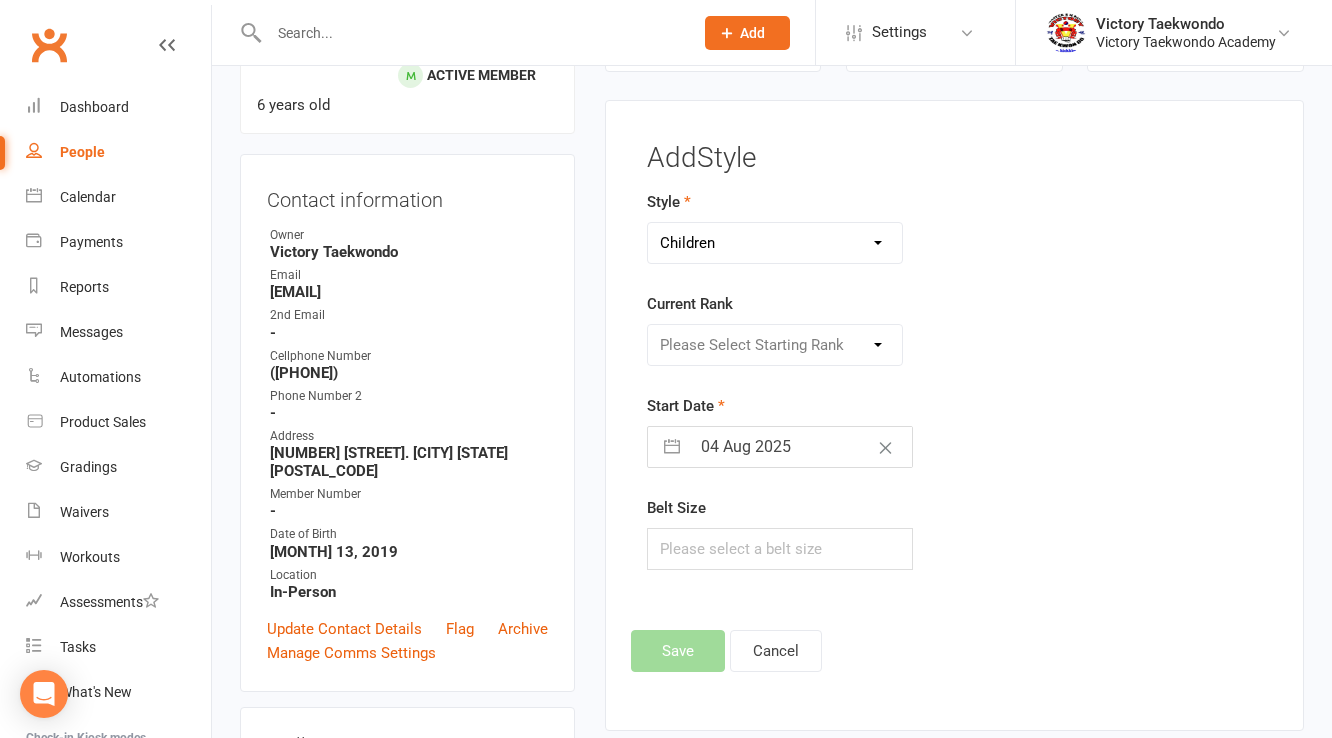 click on "Please Select a style Children Little Eagle Teen/Adult" at bounding box center [775, 243] 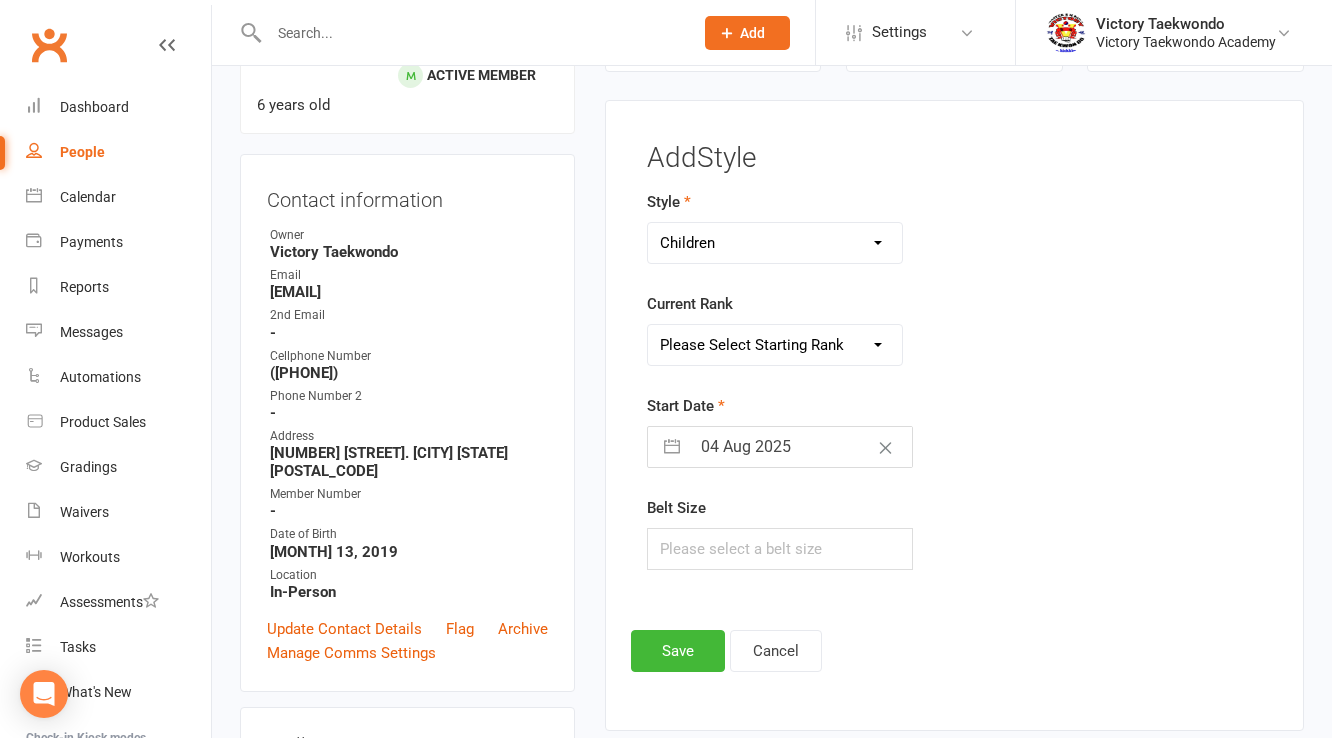 click on "Please Select Starting Rank White Yellow Orange Camo Green Purple Blue Blue High Brown Brown High Red Red High Red/Black Midterm Stripe 1st Dan 1st Dan: #1 (Yellow) 1st Dan: #2 (Green) 1st Dan: #3 (Blue) 1st Dan: #4 (Red) 1st Dan: 2BR (Black) 2nd Dan 2nd Dan: #1 (White) 2nd Dan: #2 (Yellow) 2nd Dan: #3 (Orange) 2nd Dan: #4 (Green) 2nd Dan: #5 (Blue) 2nd Dan: #6 (Red) 2nd Dan: #7 (Black) 2nd Dan: 3BR (Black/Red) 3rd Dan 3rd Dan: #1 (White) 3rd Dan: #2 (Yellow) 3rd Dan: #3 (Orange) 3rd Dan: #4 (Green) 3rd Dan: #5 (Blue) 3rd Dan: #6 (Red) 3rd Dan: #7 (Black) 3rd Dan: #8 (Black/Yellow) 3rd Dan: #9 (Black/Green) 3rd Dan: 4BR (Black/Blue) 3rd Dan: #10 (Black/Red)" at bounding box center [775, 345] 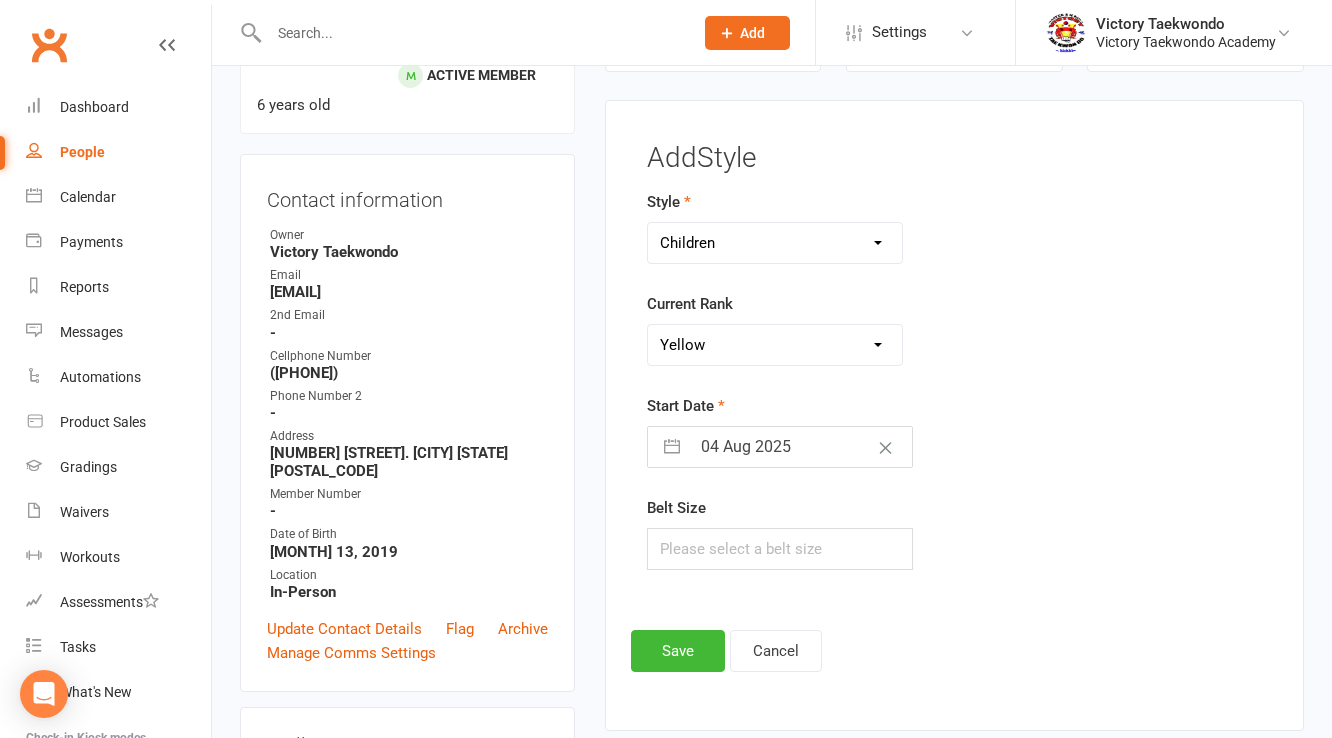 click on "Please Select Starting Rank White Yellow Orange Camo Green Purple Blue Blue High Brown Brown High Red Red High Red/Black Midterm Stripe 1st Dan 1st Dan: #1 (Yellow) 1st Dan: #2 (Green) 1st Dan: #3 (Blue) 1st Dan: #4 (Red) 1st Dan: 2BR (Black) 2nd Dan 2nd Dan: #1 (White) 2nd Dan: #2 (Yellow) 2nd Dan: #3 (Orange) 2nd Dan: #4 (Green) 2nd Dan: #5 (Blue) 2nd Dan: #6 (Red) 2nd Dan: #7 (Black) 2nd Dan: 3BR (Black/Red) 3rd Dan 3rd Dan: #1 (White) 3rd Dan: #2 (Yellow) 3rd Dan: #3 (Orange) 3rd Dan: #4 (Green) 3rd Dan: #5 (Blue) 3rd Dan: #6 (Red) 3rd Dan: #7 (Black) 3rd Dan: #8 (Black/Yellow) 3rd Dan: #9 (Black/Green) 3rd Dan: 4BR (Black/Blue) 3rd Dan: #10 (Black/Red)" at bounding box center [775, 345] 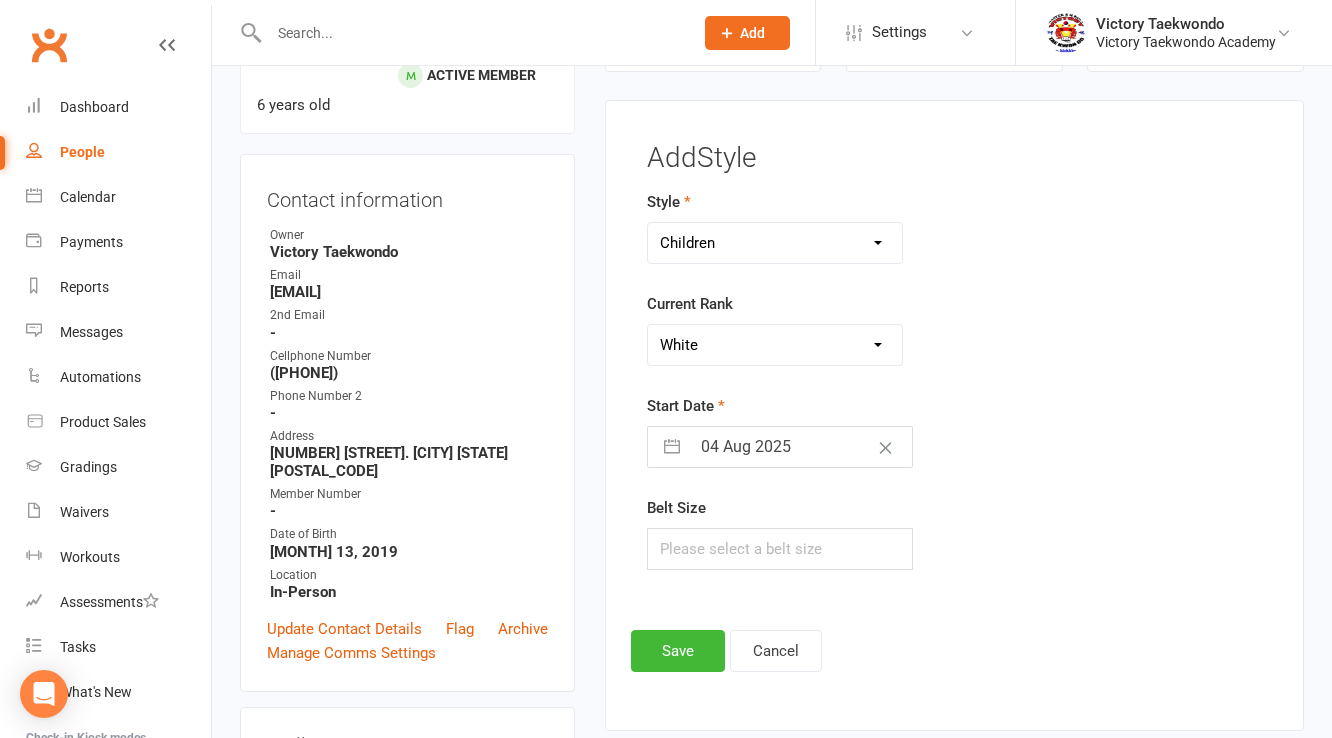 click on "Please Select Starting Rank White Yellow Orange Camo Green Purple Blue Blue High Brown Brown High Red Red High Red/Black Midterm Stripe 1st Dan 1st Dan: #1 (Yellow) 1st Dan: #2 (Green) 1st Dan: #3 (Blue) 1st Dan: #4 (Red) 1st Dan: 2BR (Black) 2nd Dan 2nd Dan: #1 (White) 2nd Dan: #2 (Yellow) 2nd Dan: #3 (Orange) 2nd Dan: #4 (Green) 2nd Dan: #5 (Blue) 2nd Dan: #6 (Red) 2nd Dan: #7 (Black) 2nd Dan: 3BR (Black/Red) 3rd Dan 3rd Dan: #1 (White) 3rd Dan: #2 (Yellow) 3rd Dan: #3 (Orange) 3rd Dan: #4 (Green) 3rd Dan: #5 (Blue) 3rd Dan: #6 (Red) 3rd Dan: #7 (Black) 3rd Dan: #8 (Black/Yellow) 3rd Dan: #9 (Black/Green) 3rd Dan: 4BR (Black/Blue) 3rd Dan: #10 (Black/Red)" at bounding box center [775, 345] 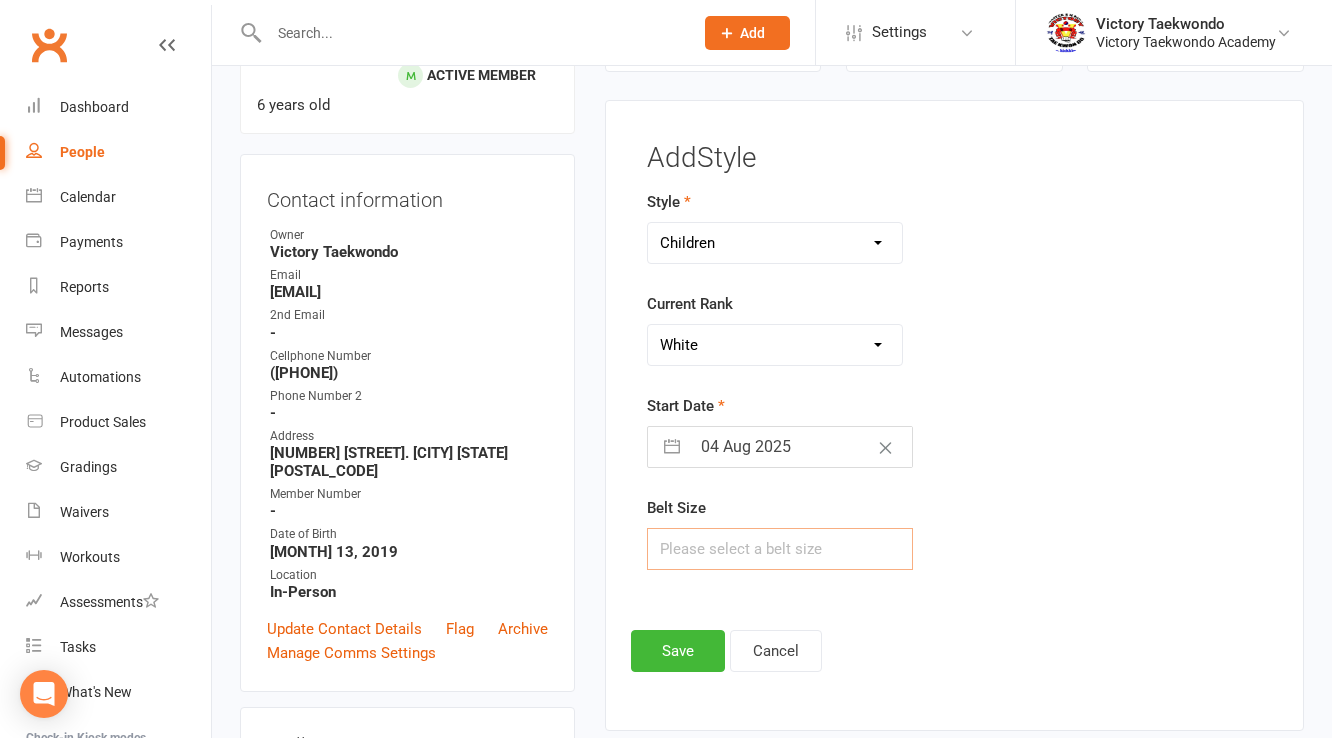 click at bounding box center (780, 549) 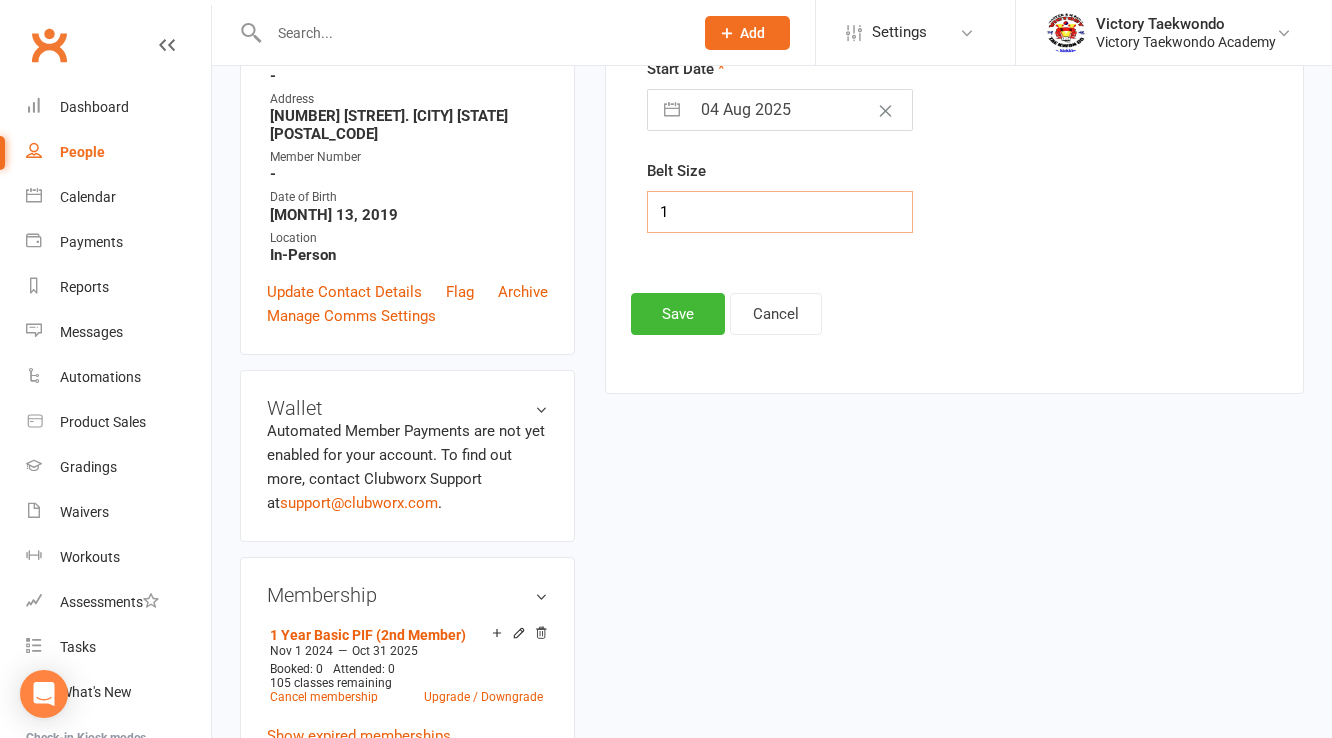 scroll, scrollTop: 171, scrollLeft: 0, axis: vertical 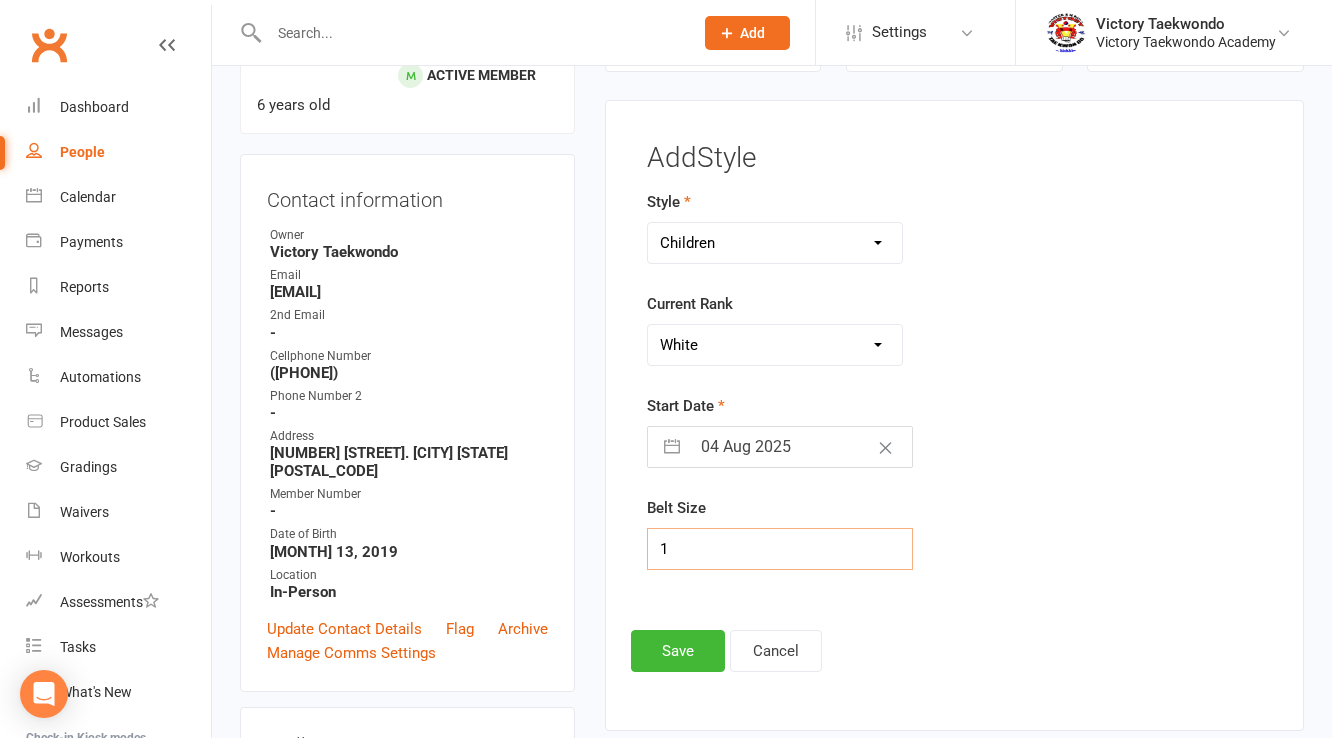 type on "1" 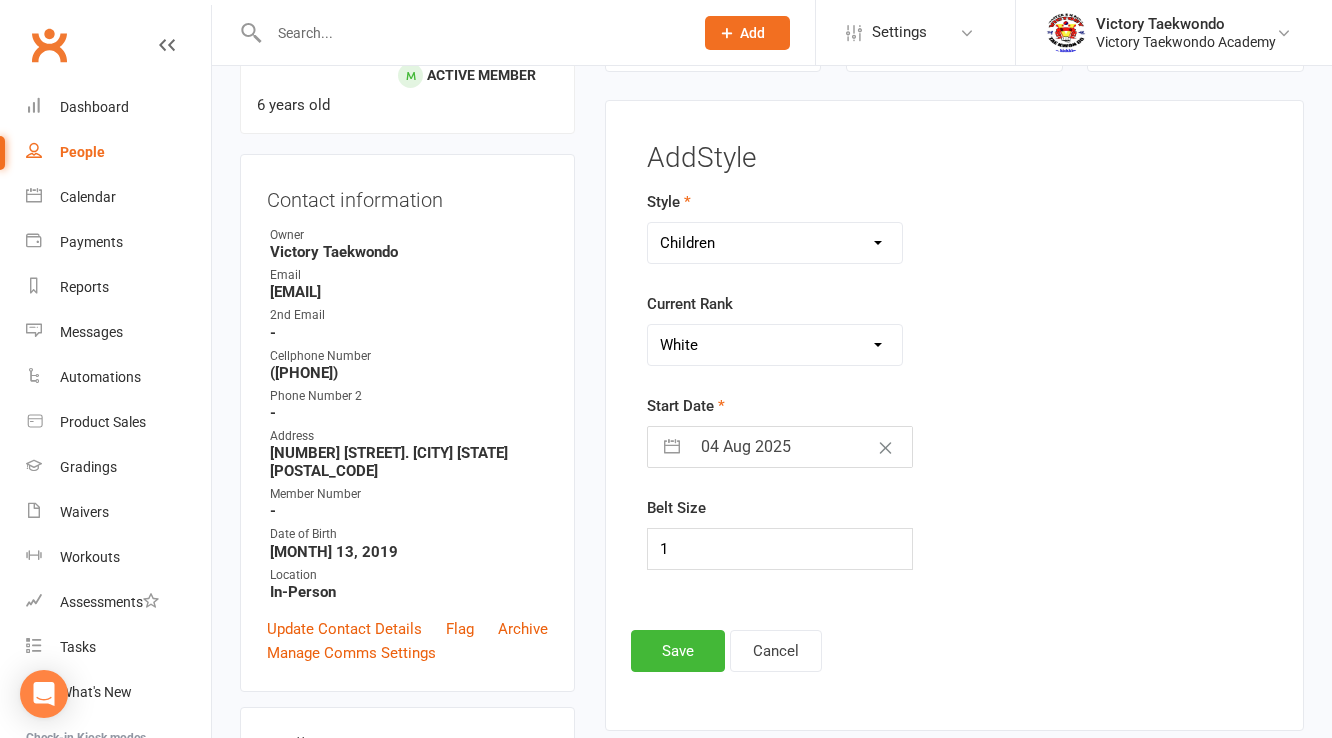 click on "04 Aug 2025" at bounding box center [801, 447] 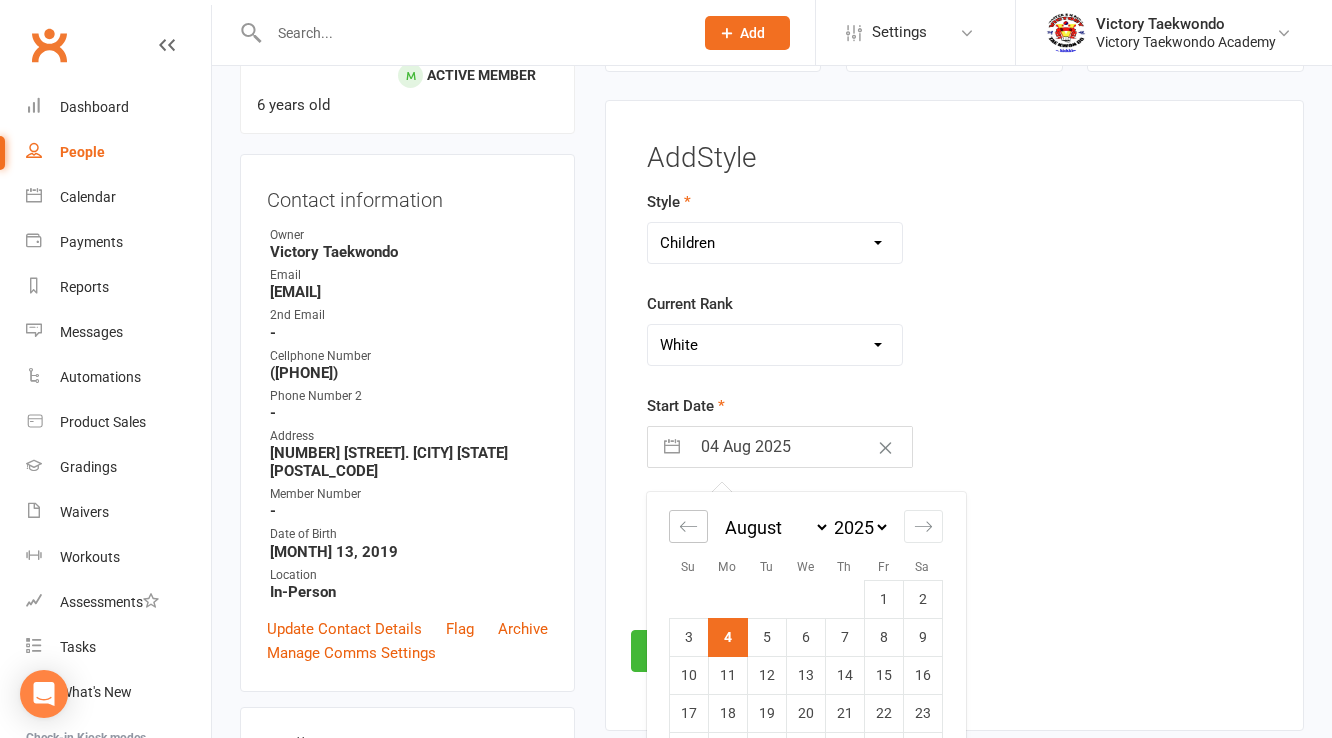 click 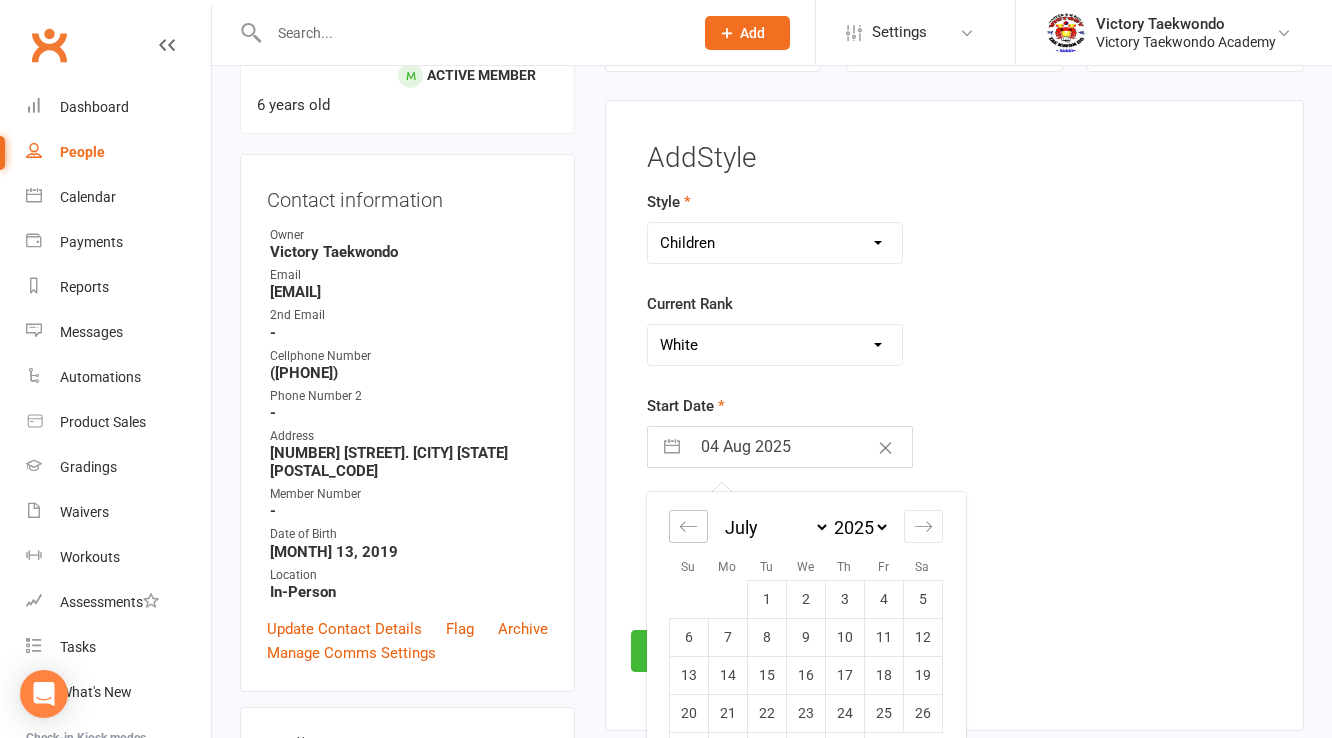 drag, startPoint x: 682, startPoint y: 524, endPoint x: 766, endPoint y: 523, distance: 84.00595 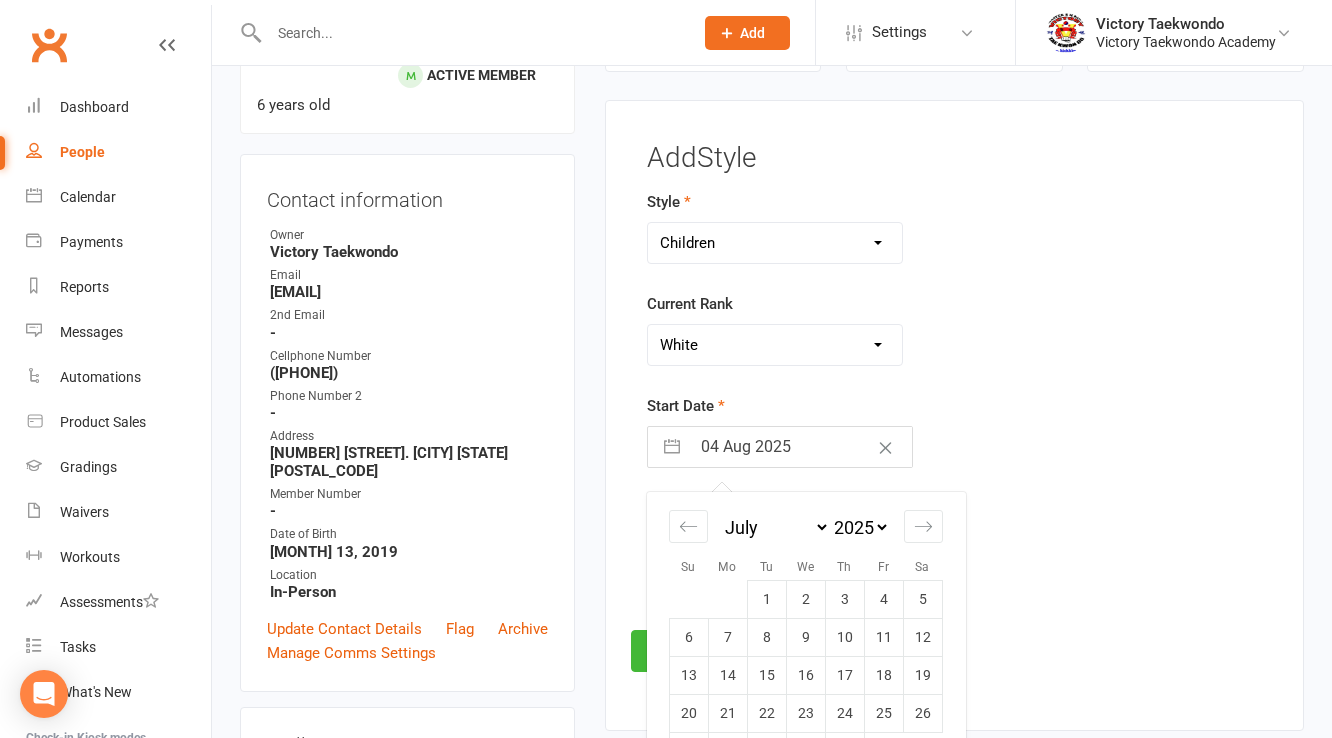 select on "4" 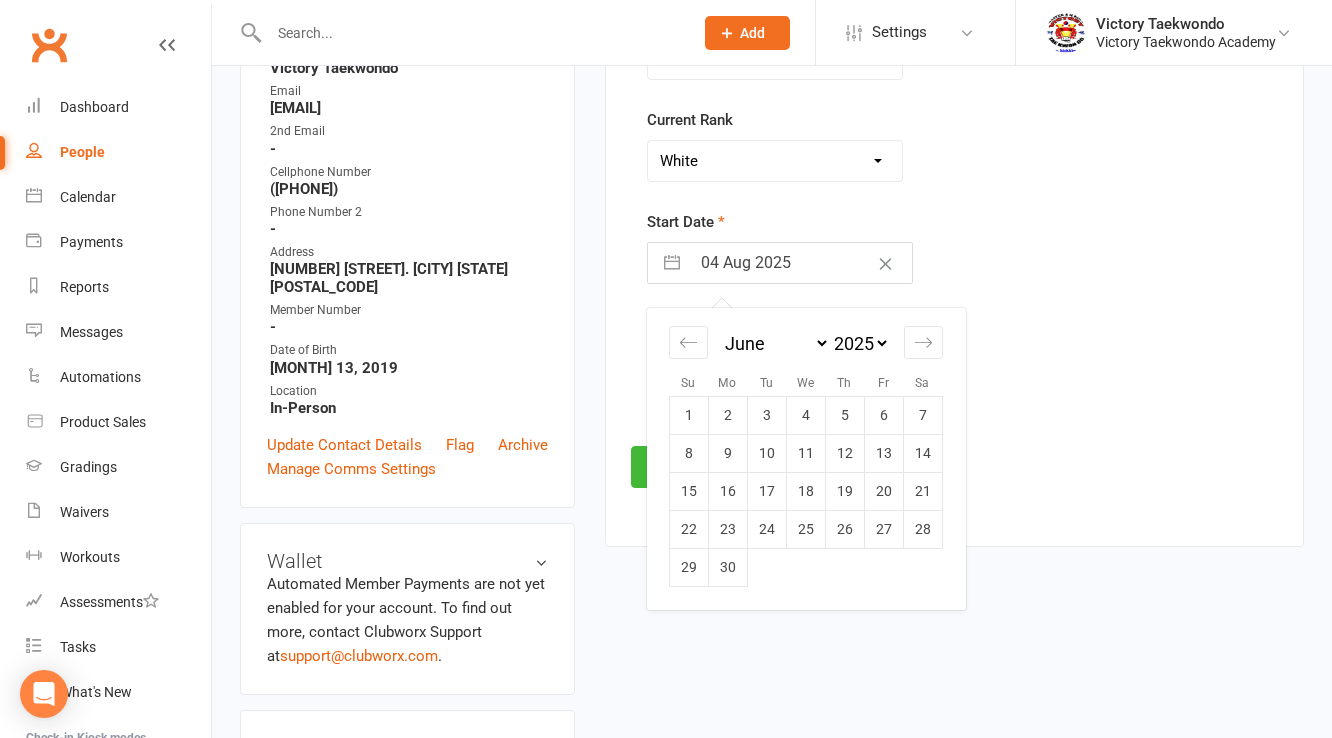 scroll, scrollTop: 411, scrollLeft: 0, axis: vertical 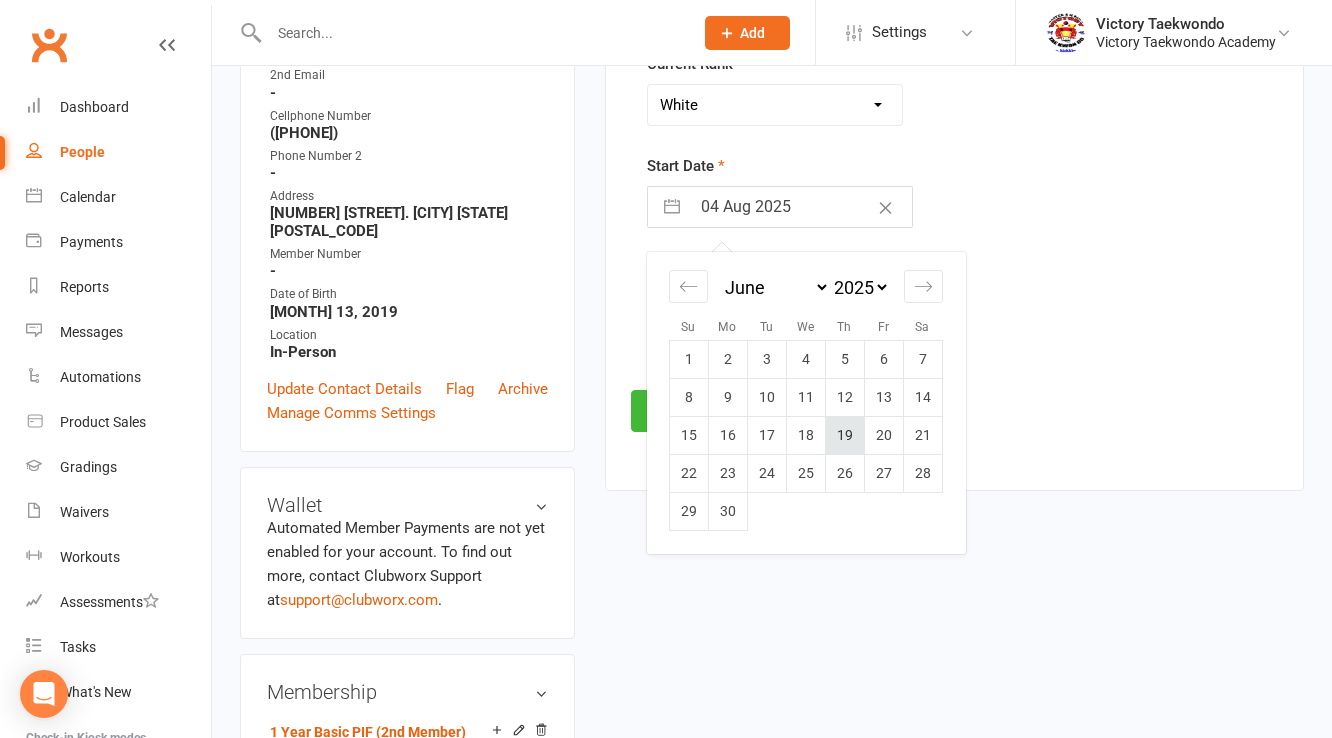click on "19" at bounding box center [844, 435] 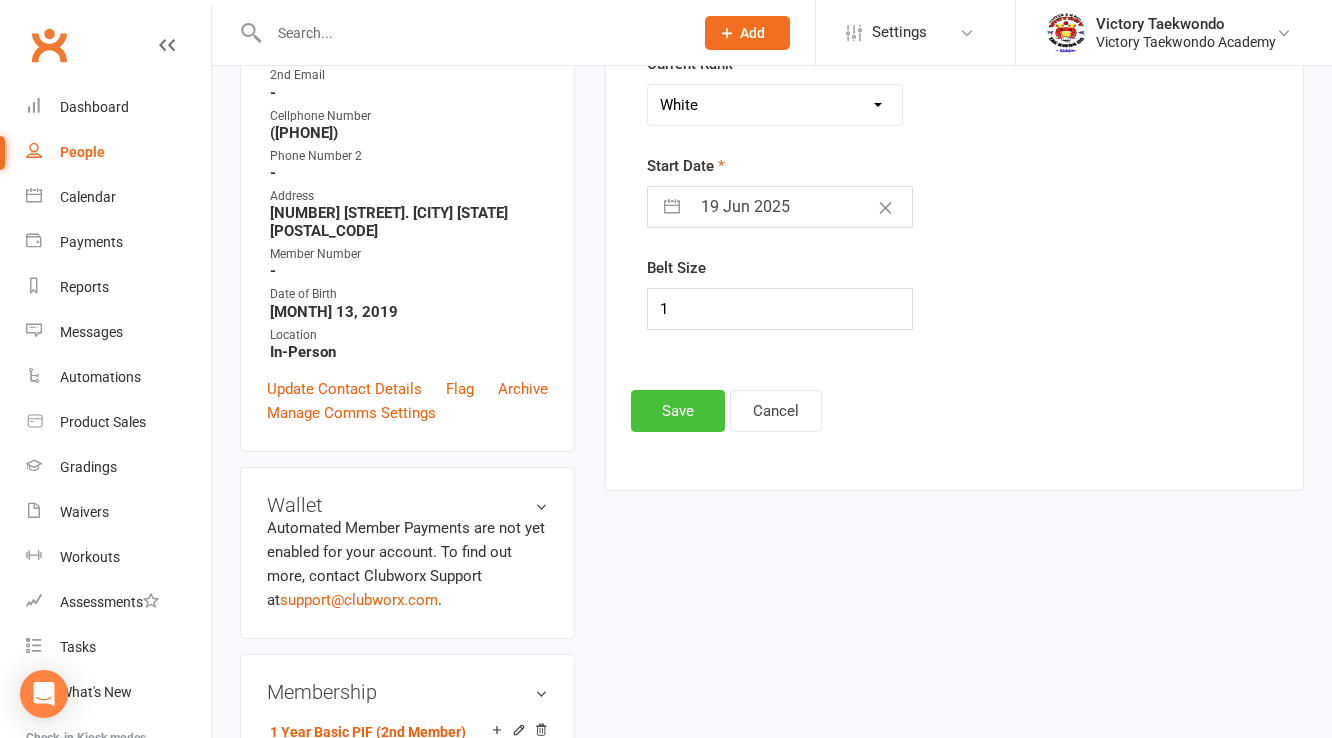 click on "Save" at bounding box center [678, 411] 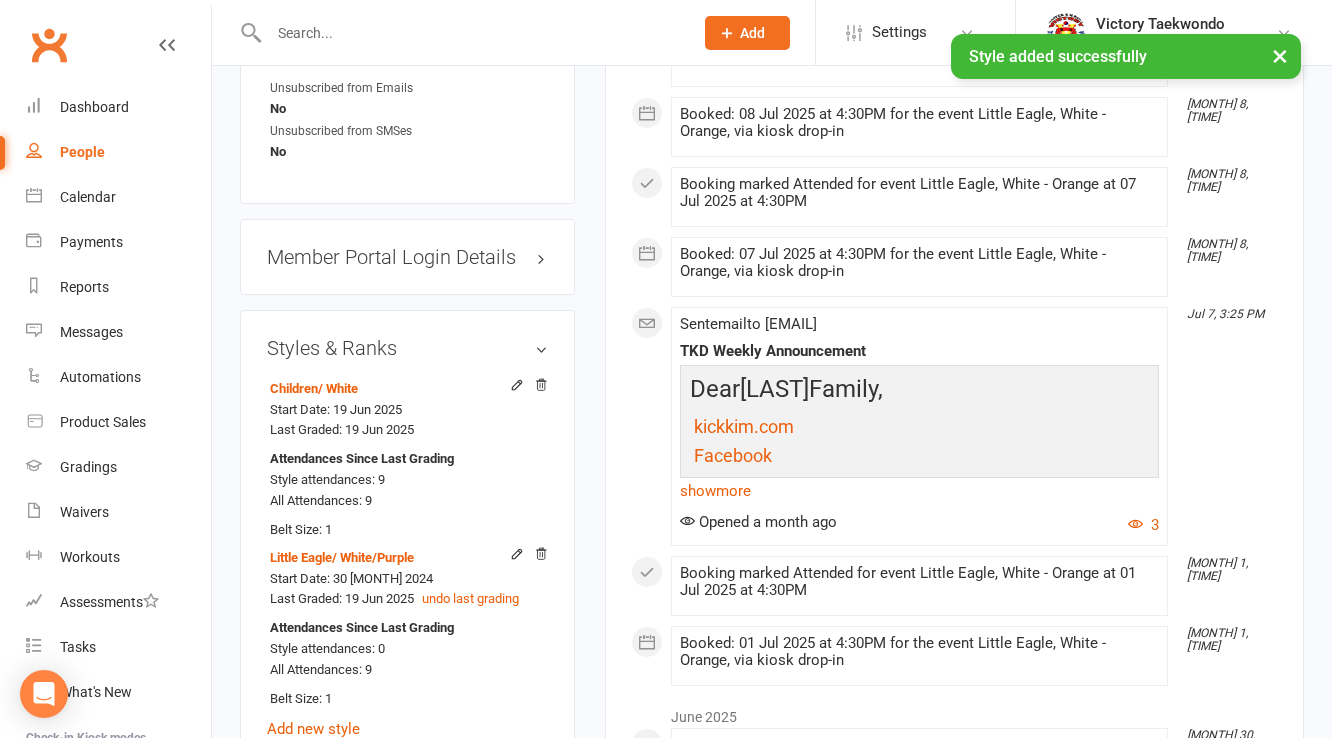 scroll, scrollTop: 1691, scrollLeft: 0, axis: vertical 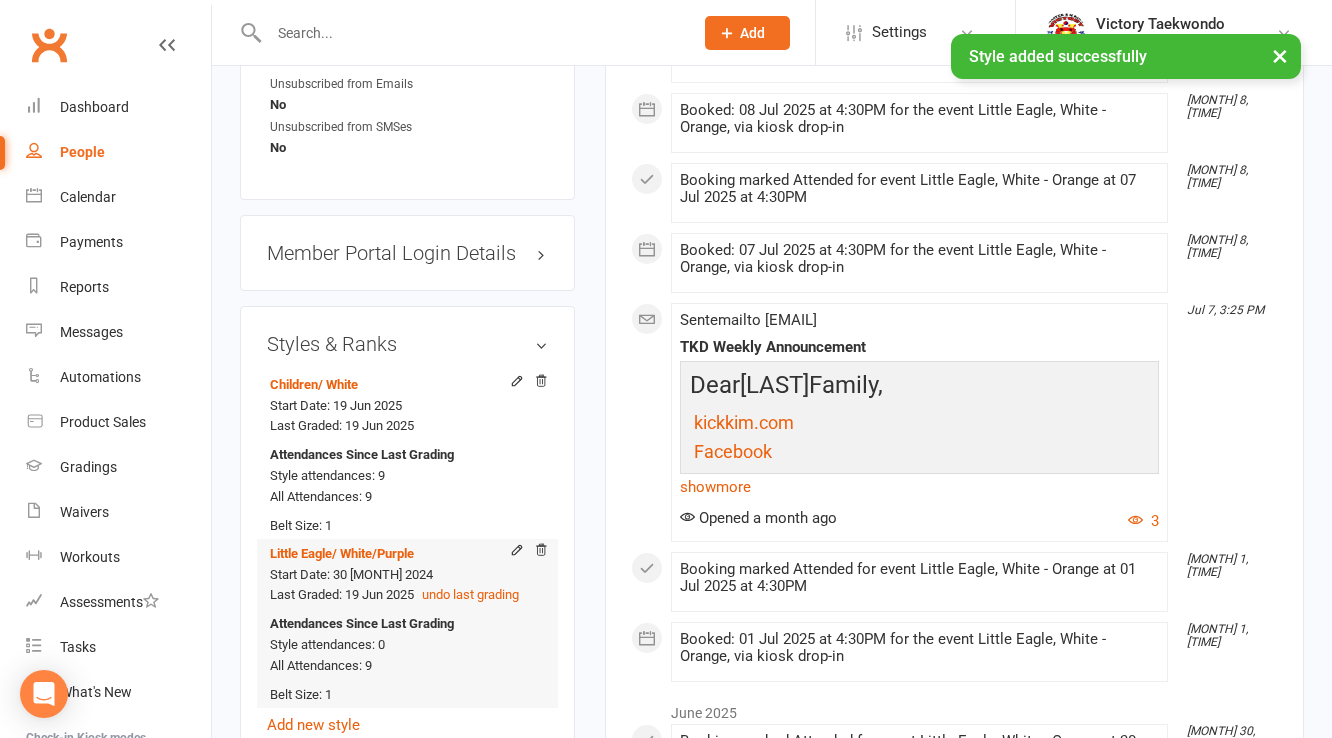click at bounding box center (524, 552) 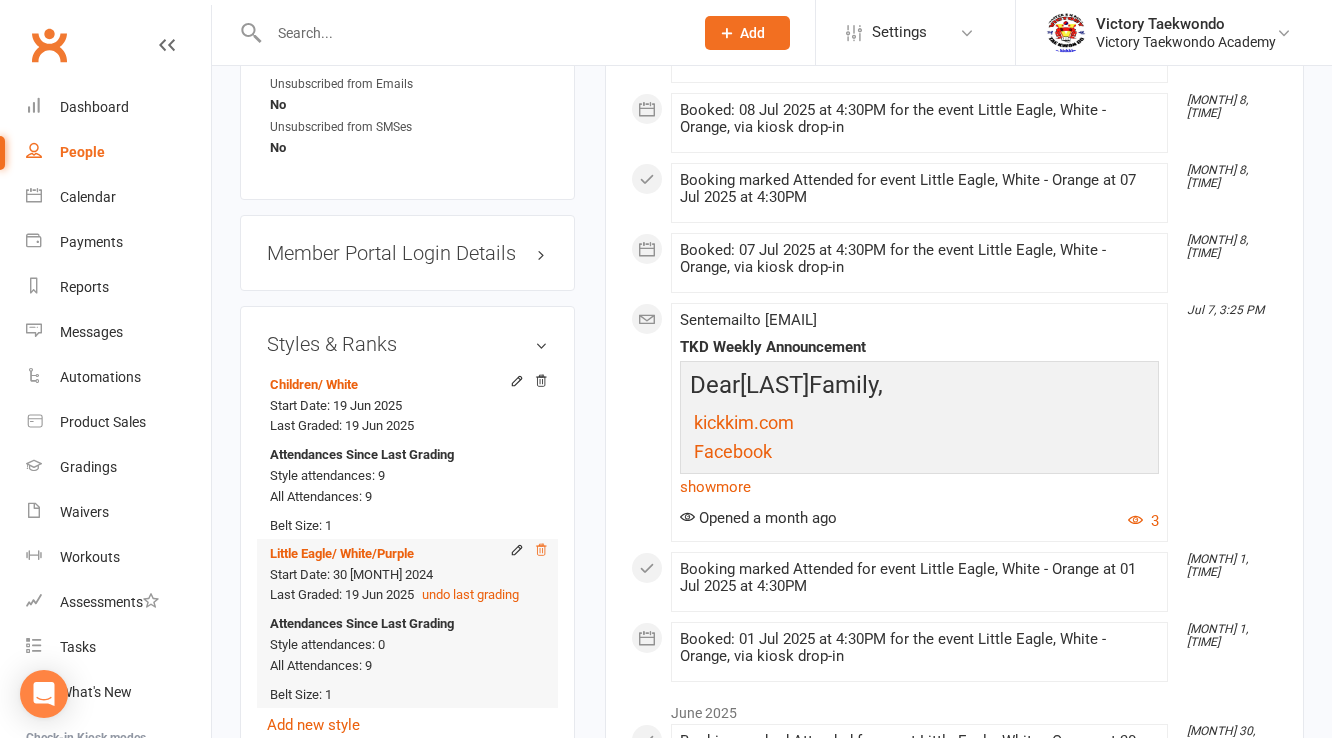 click 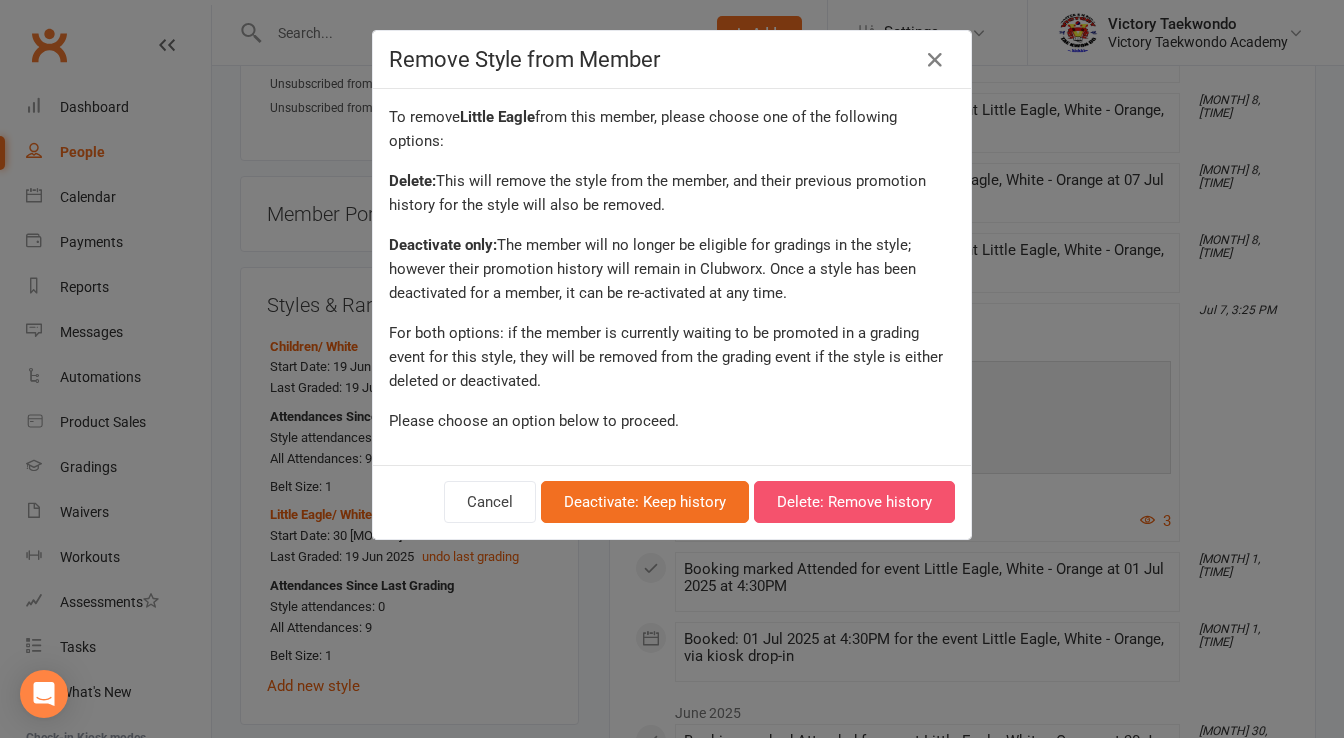 click on "Delete: Remove history" at bounding box center [854, 502] 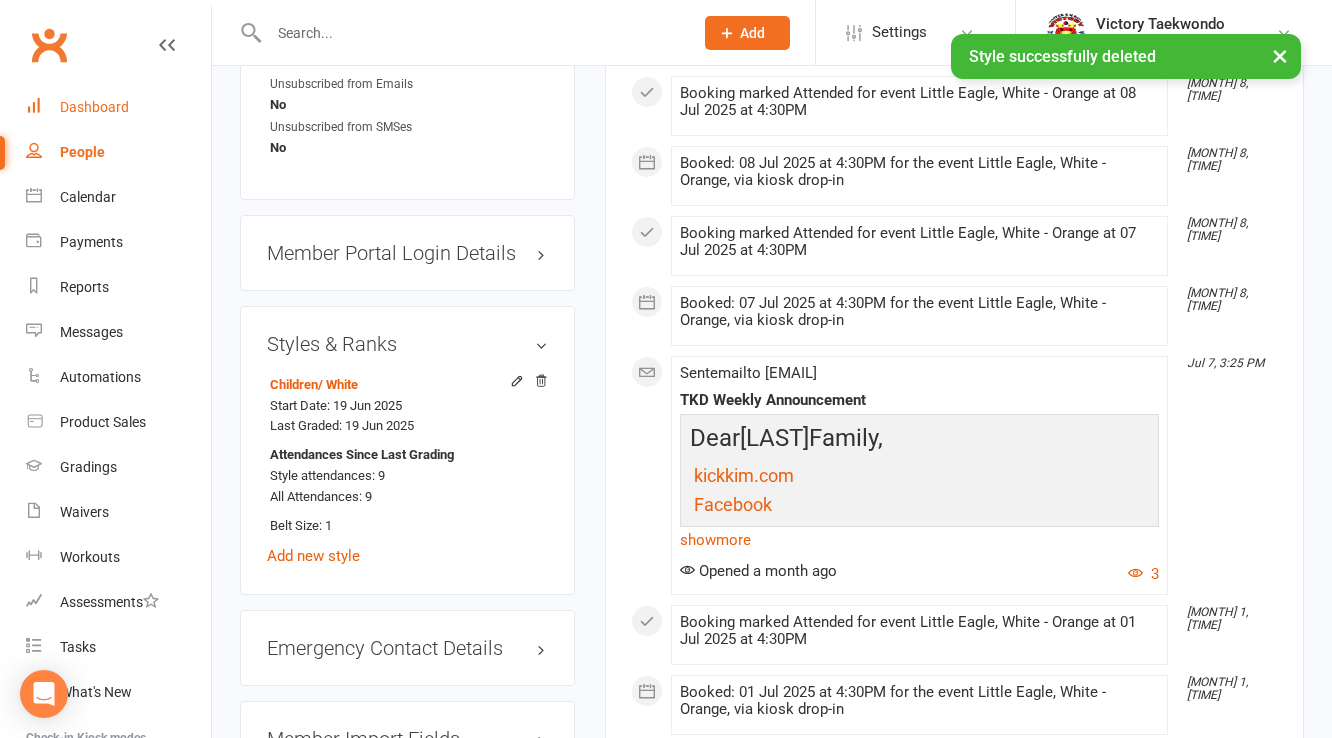 click on "Dashboard" at bounding box center [118, 107] 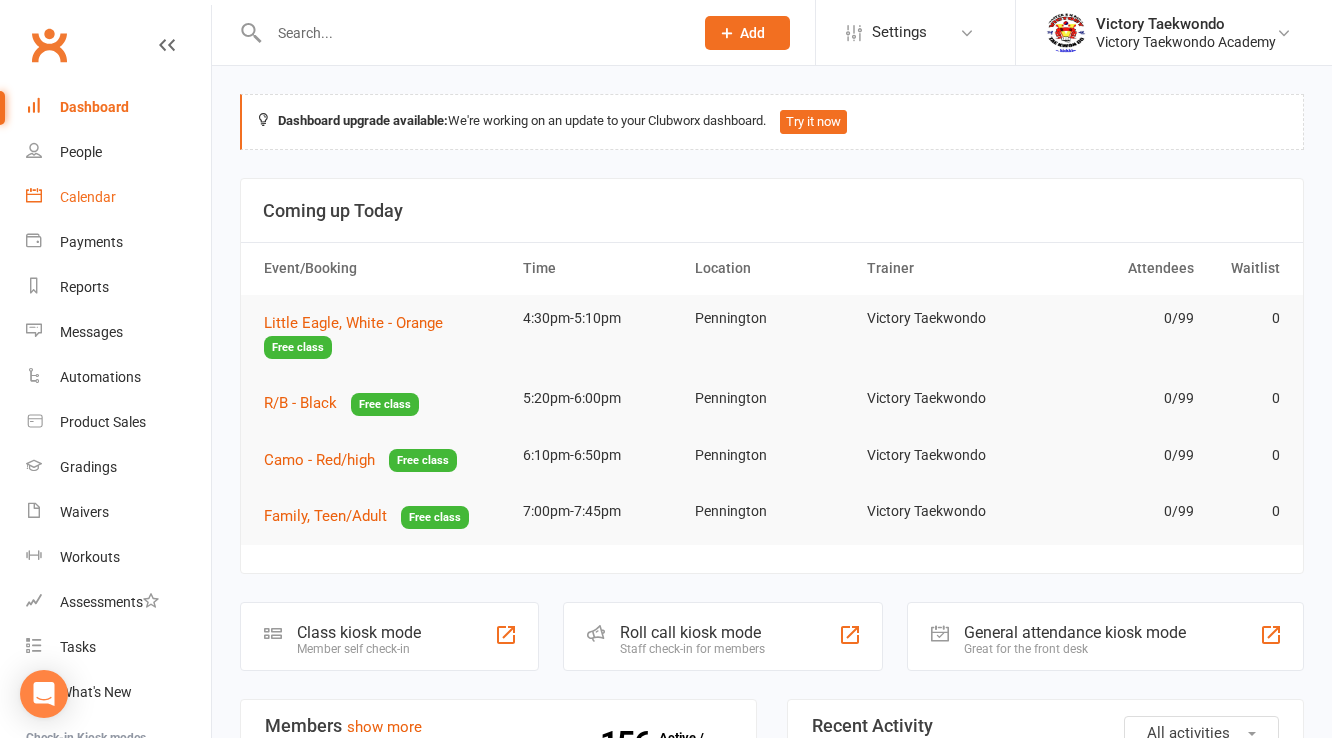 click on "Calendar" at bounding box center (88, 197) 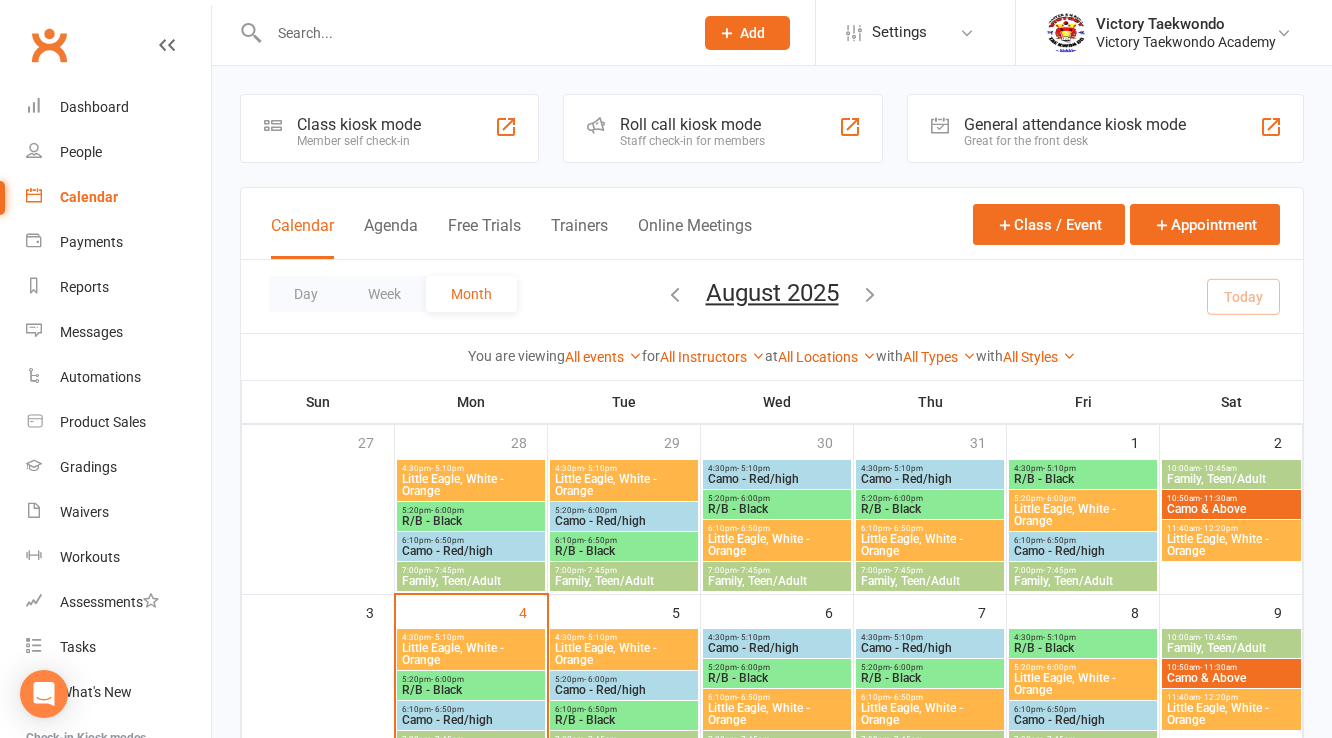 click on "Class kiosk mode" at bounding box center [359, 124] 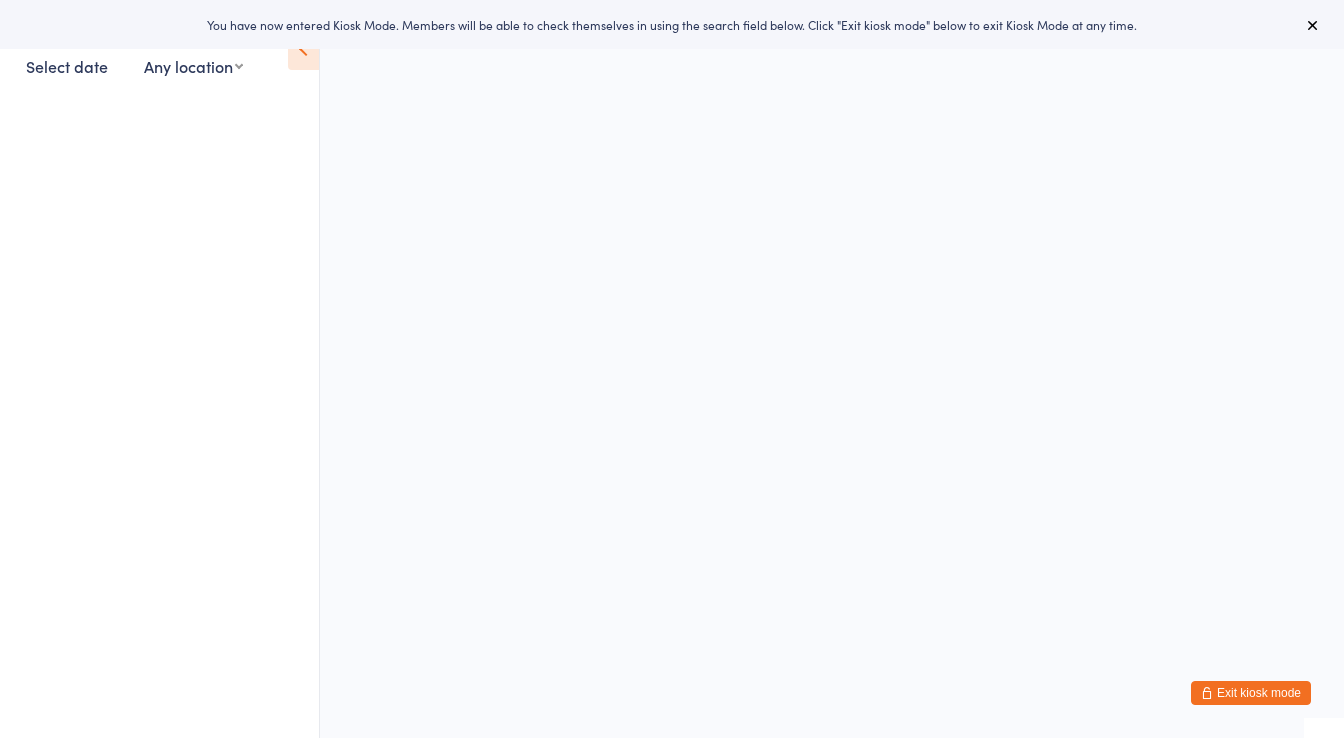 scroll, scrollTop: 0, scrollLeft: 0, axis: both 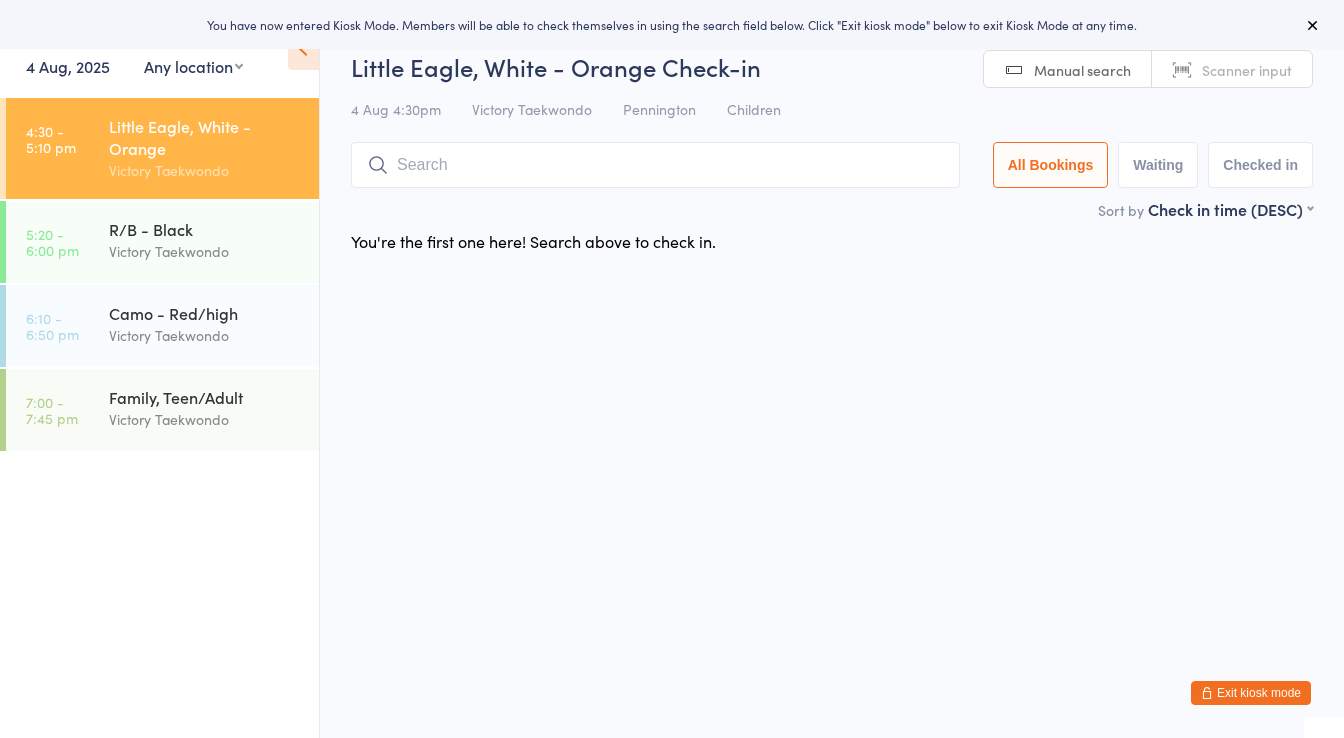 click at bounding box center [655, 165] 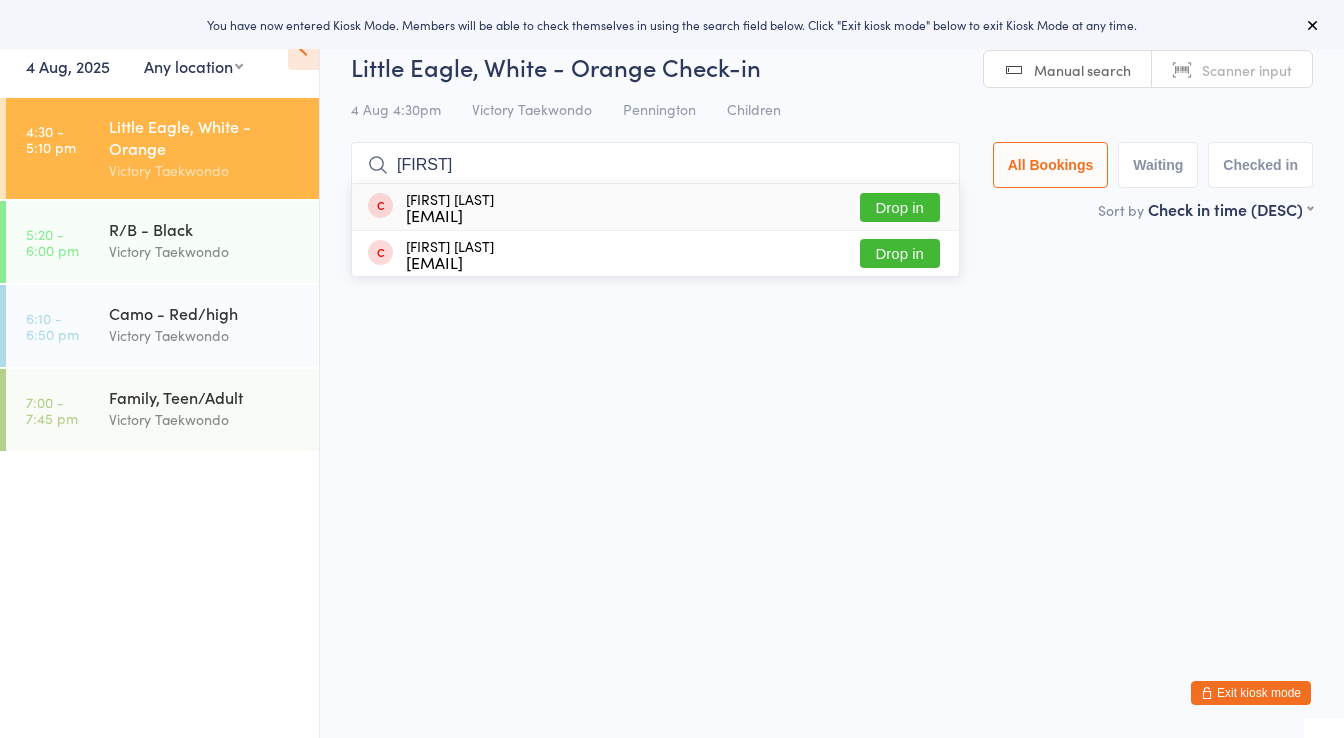 type on "[FIRST]" 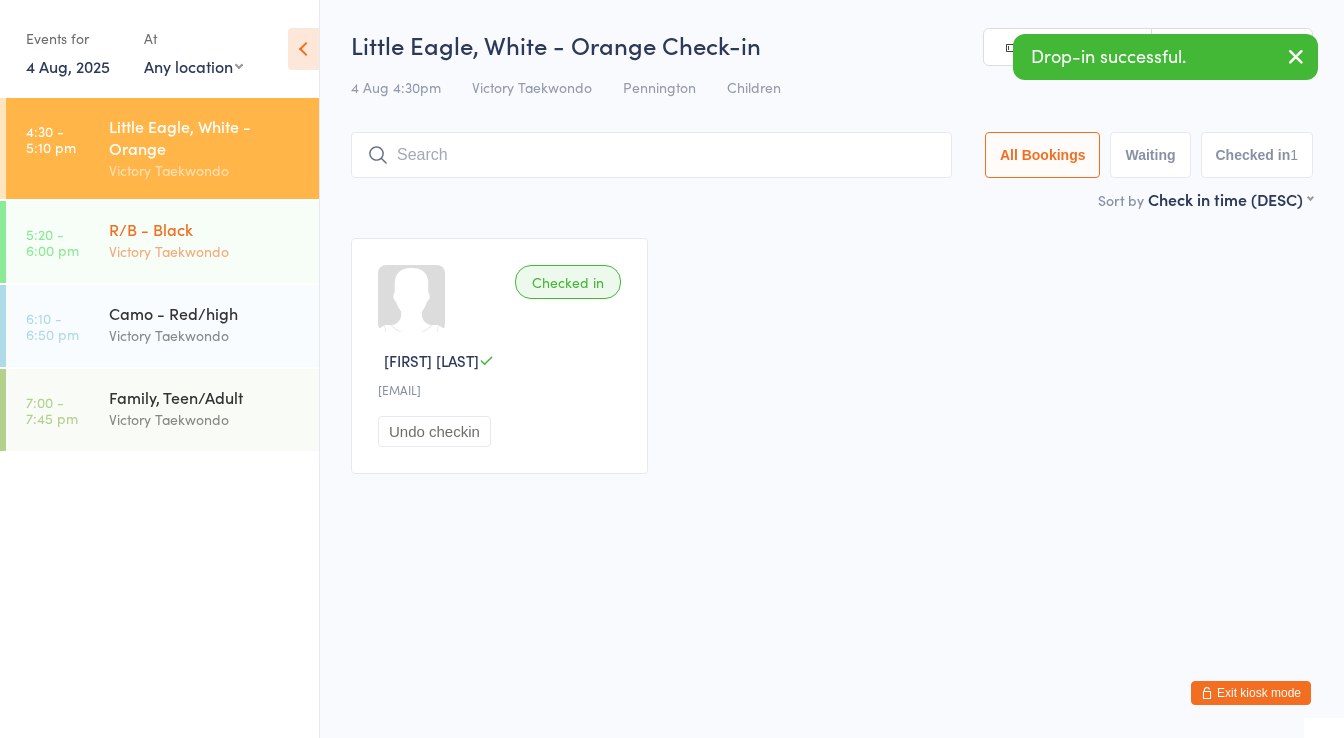 click on "R/B - Black" at bounding box center (205, 229) 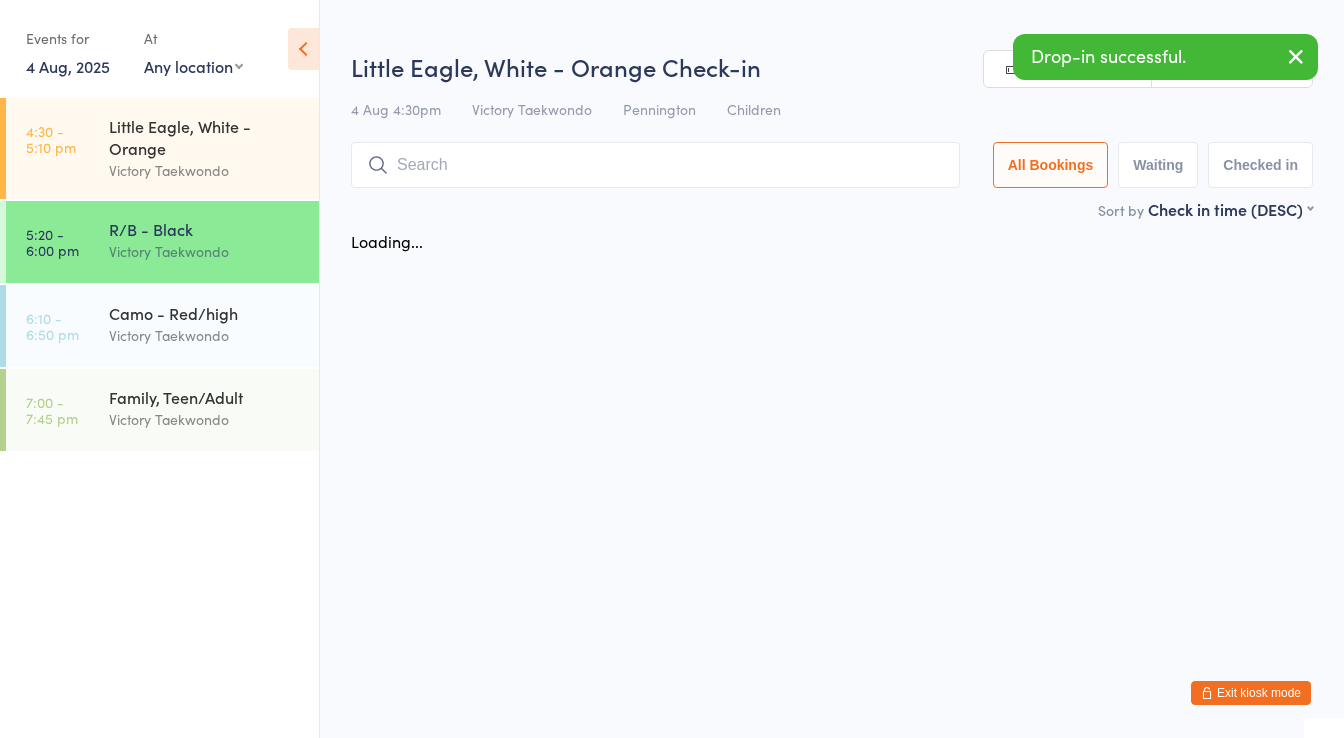click at bounding box center (655, 165) 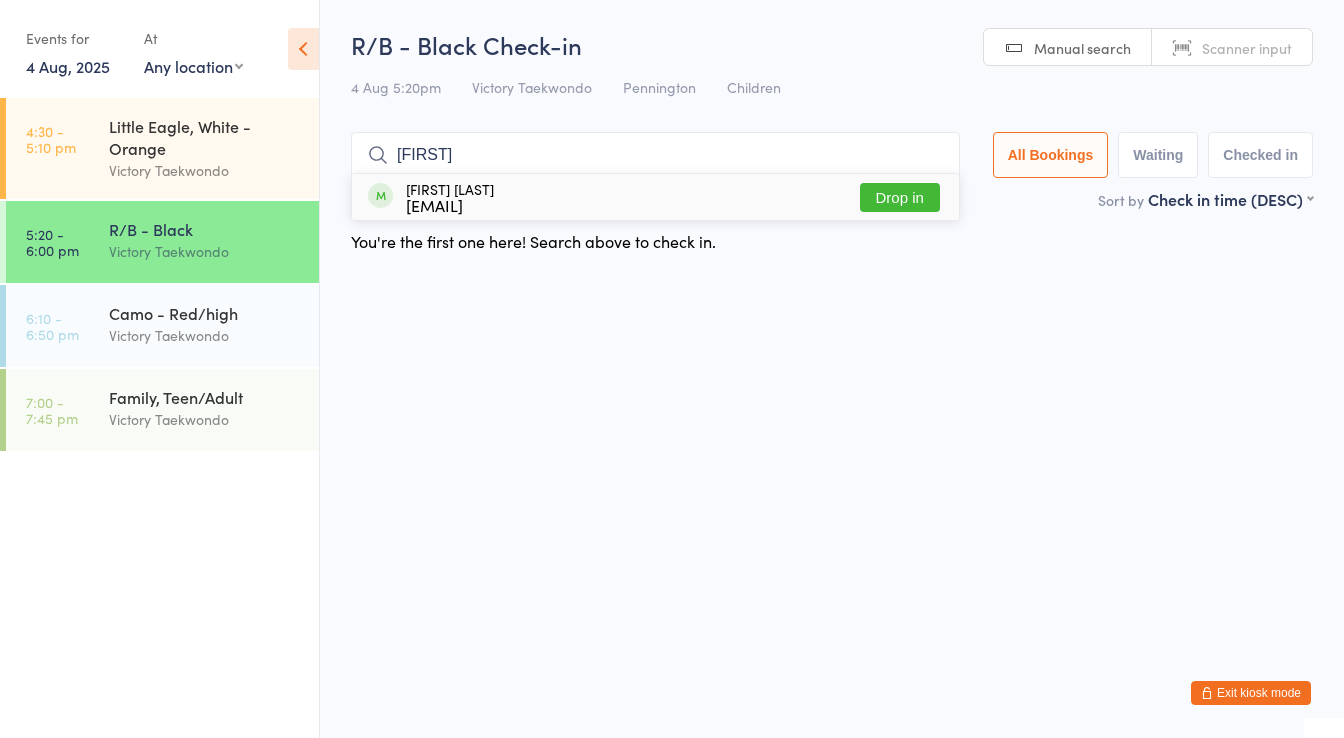 type on "[FIRST]" 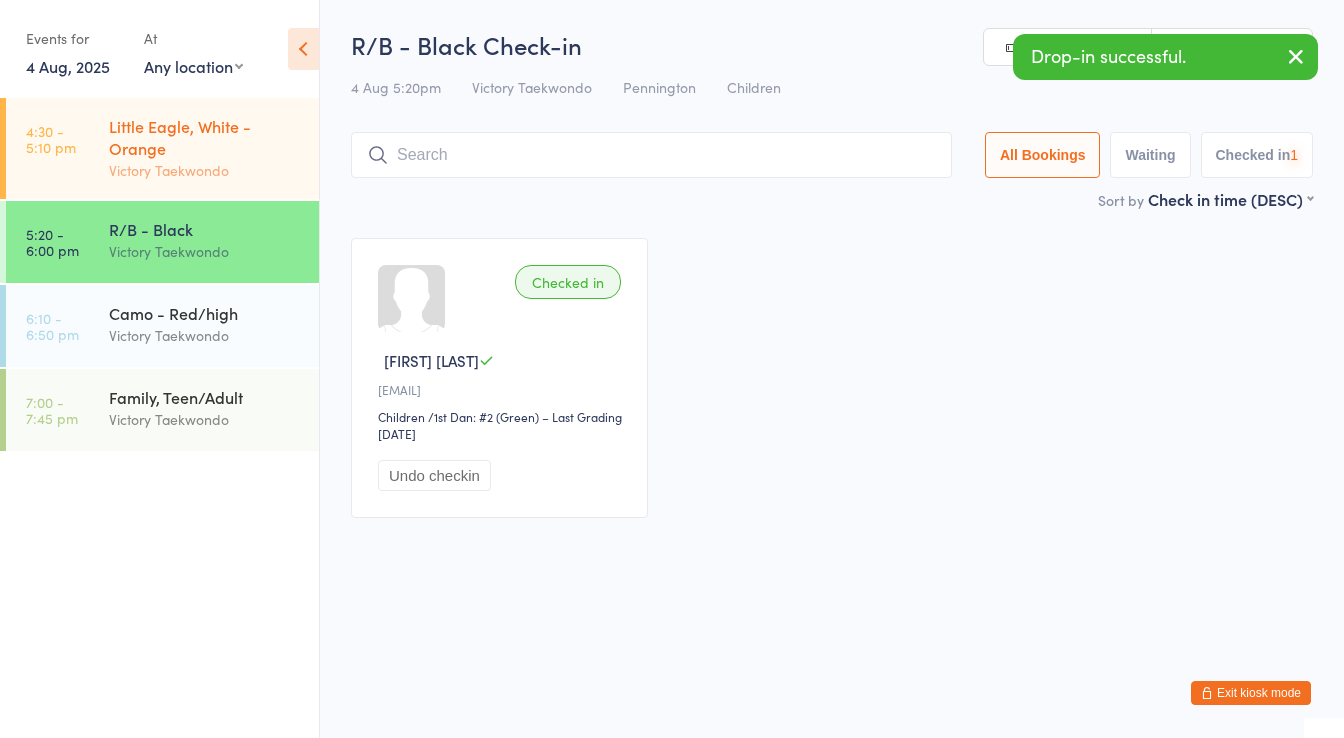 click on "Victory Taekwondo" at bounding box center [205, 170] 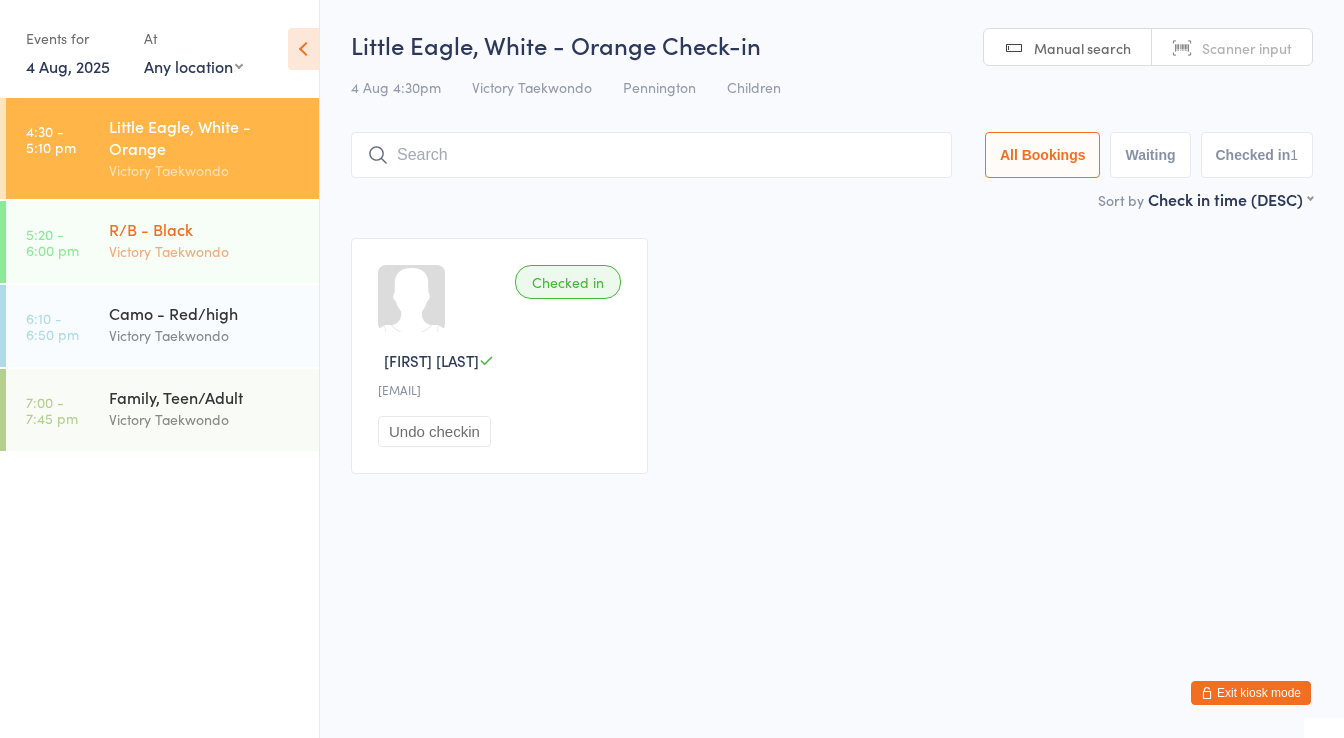 click on "Victory Taekwondo" at bounding box center (205, 251) 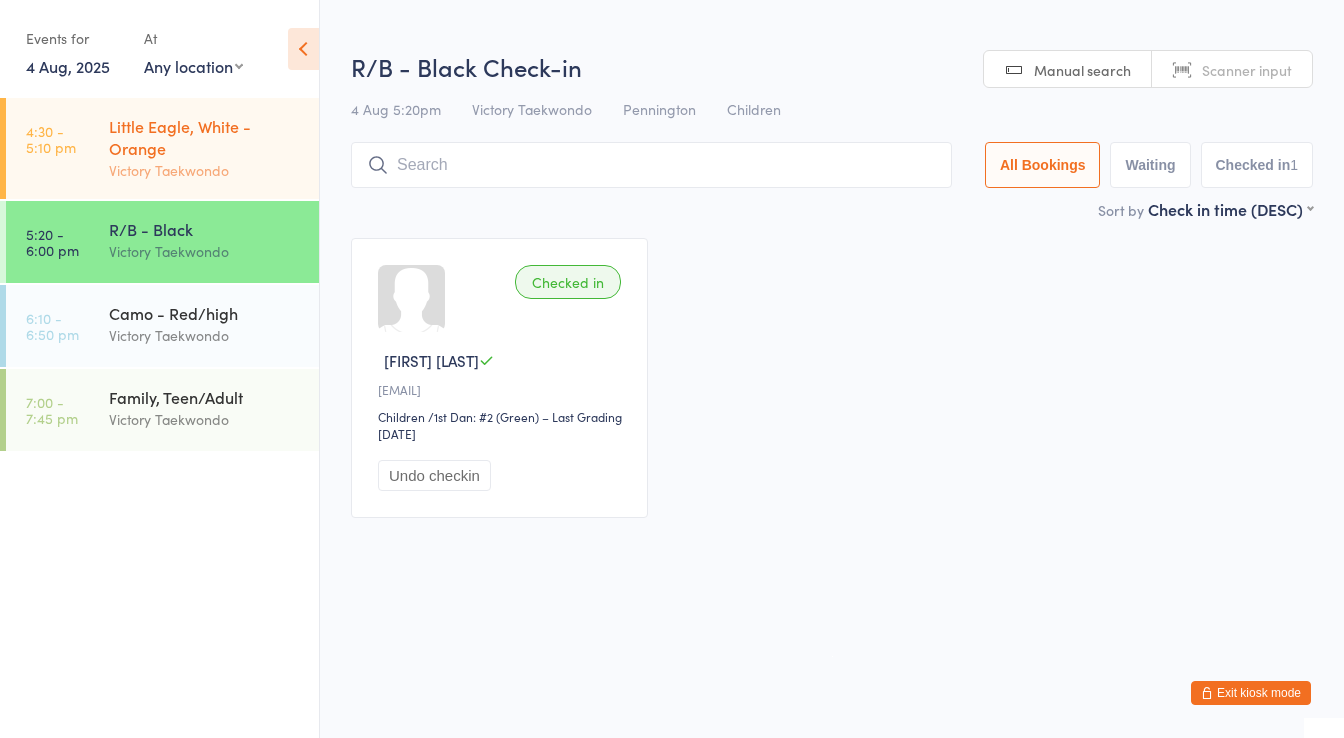 click on "Little Eagle, White - Orange" at bounding box center (205, 137) 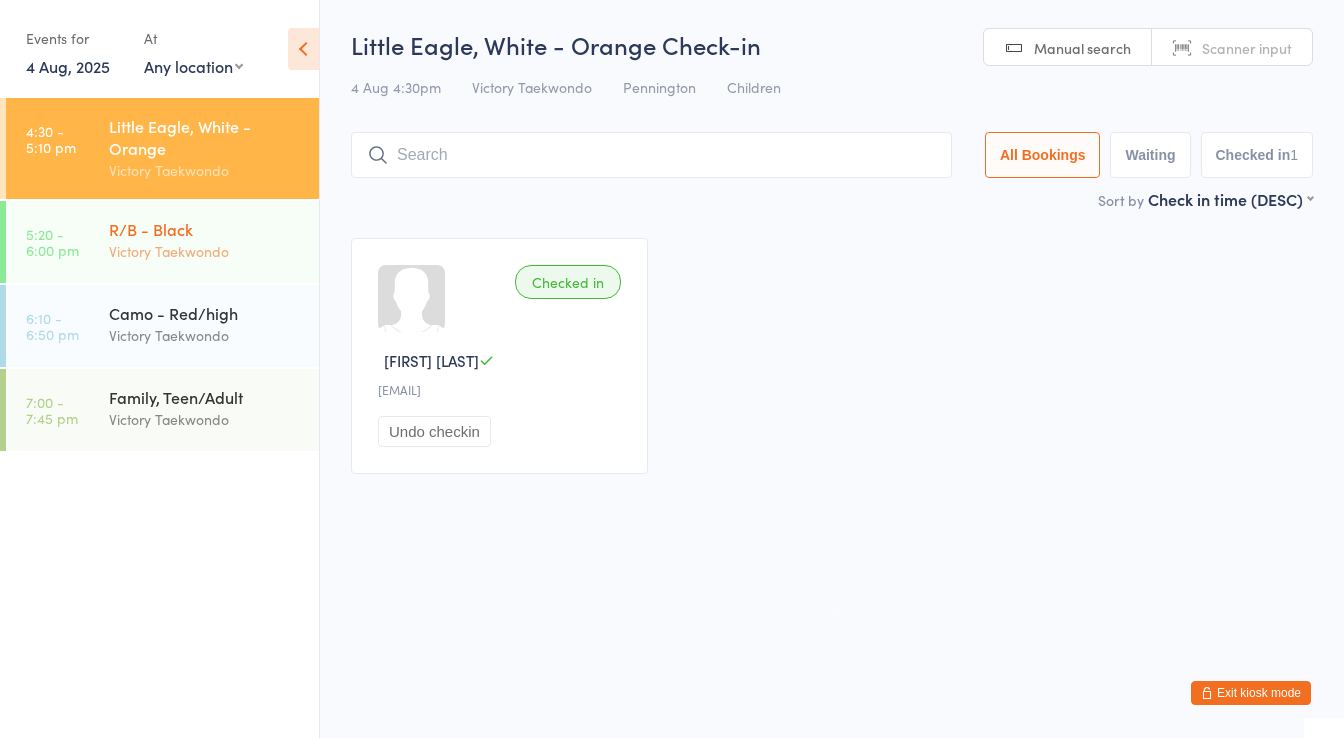click on "Victory Taekwondo" at bounding box center [205, 251] 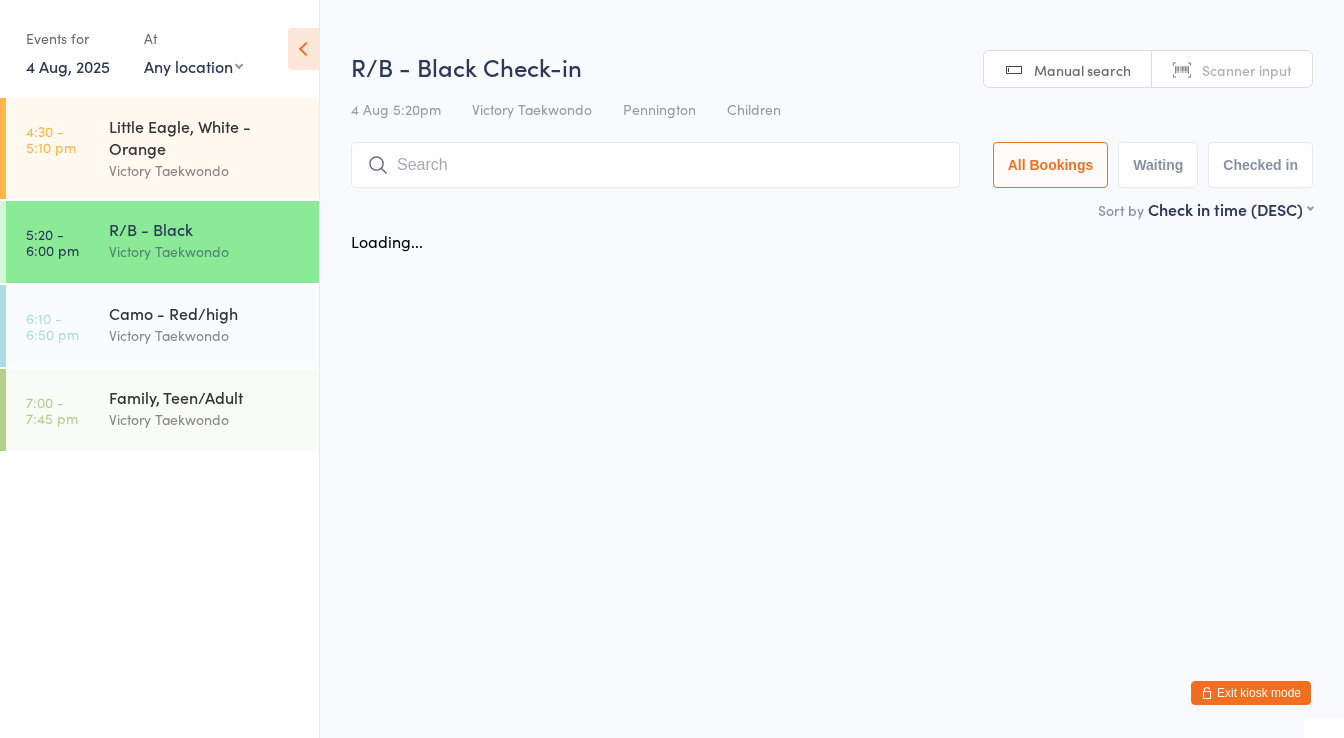 click at bounding box center (655, 165) 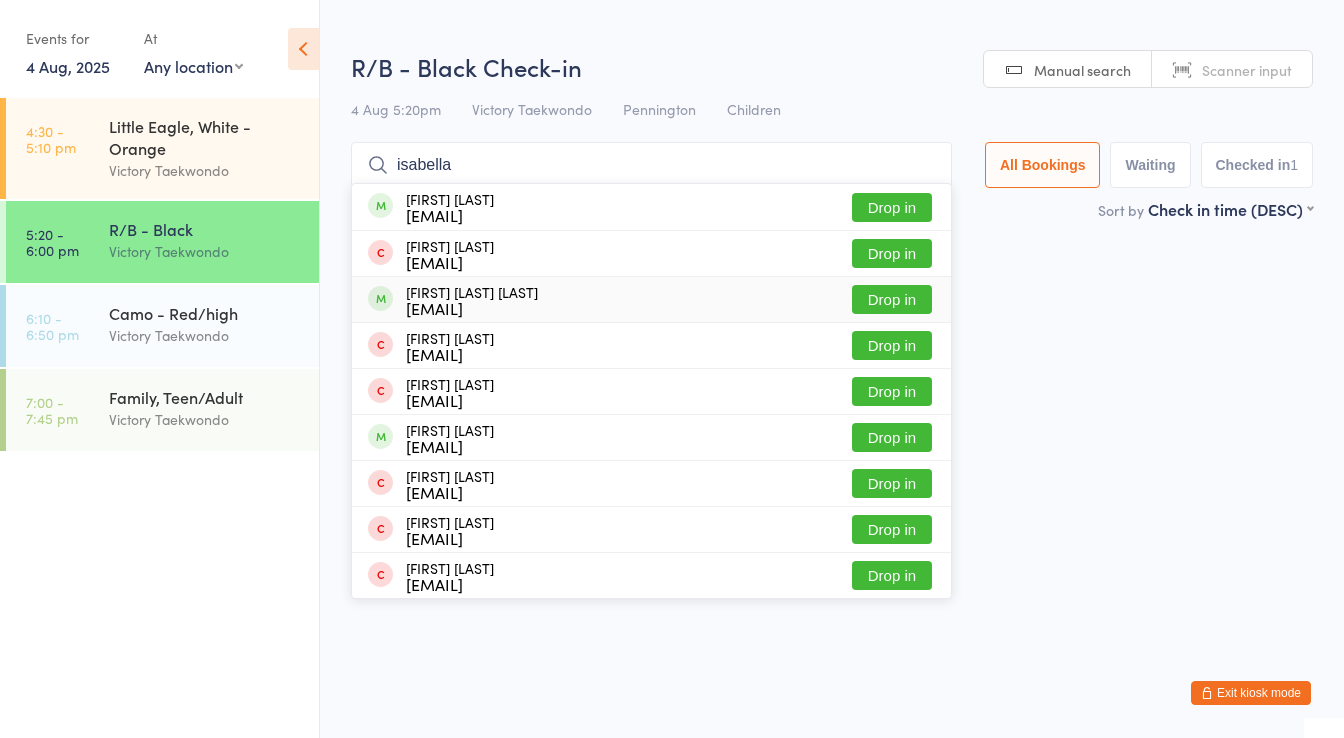 type on "isabella" 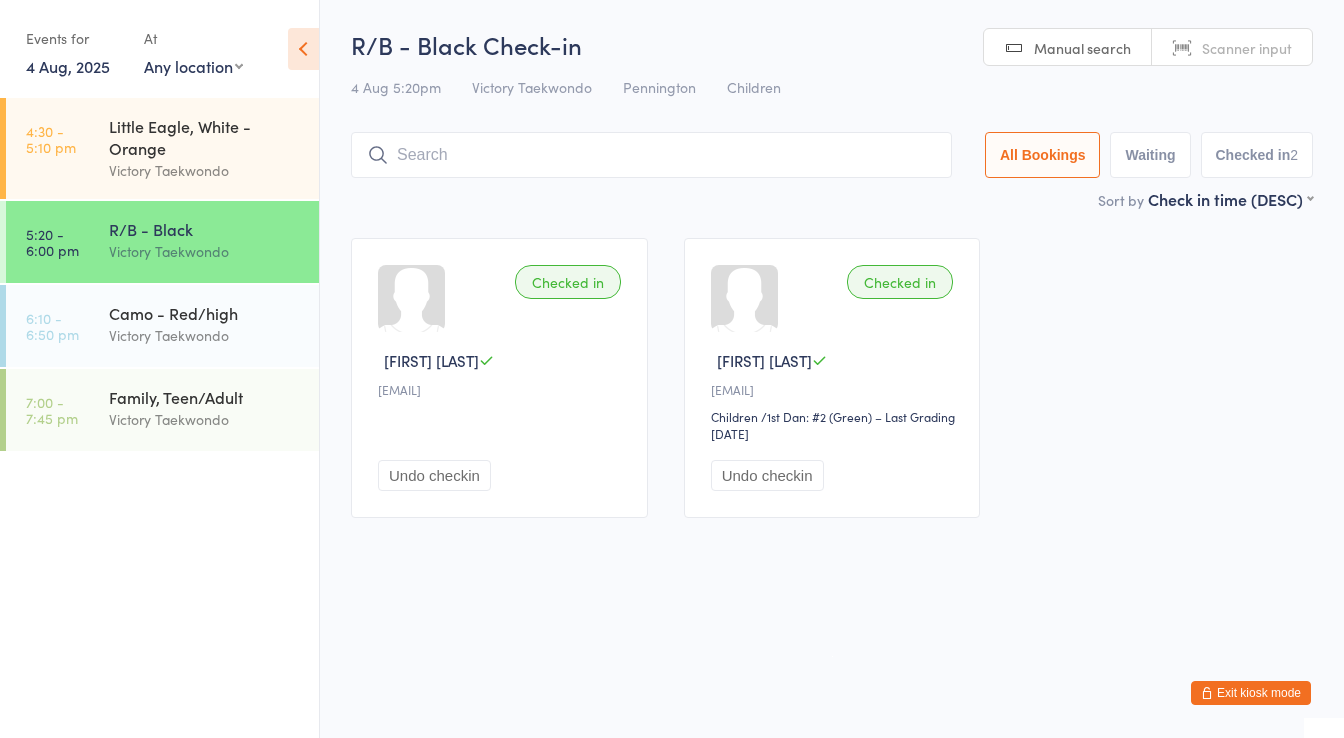 click on "Exit kiosk mode" at bounding box center (1251, 693) 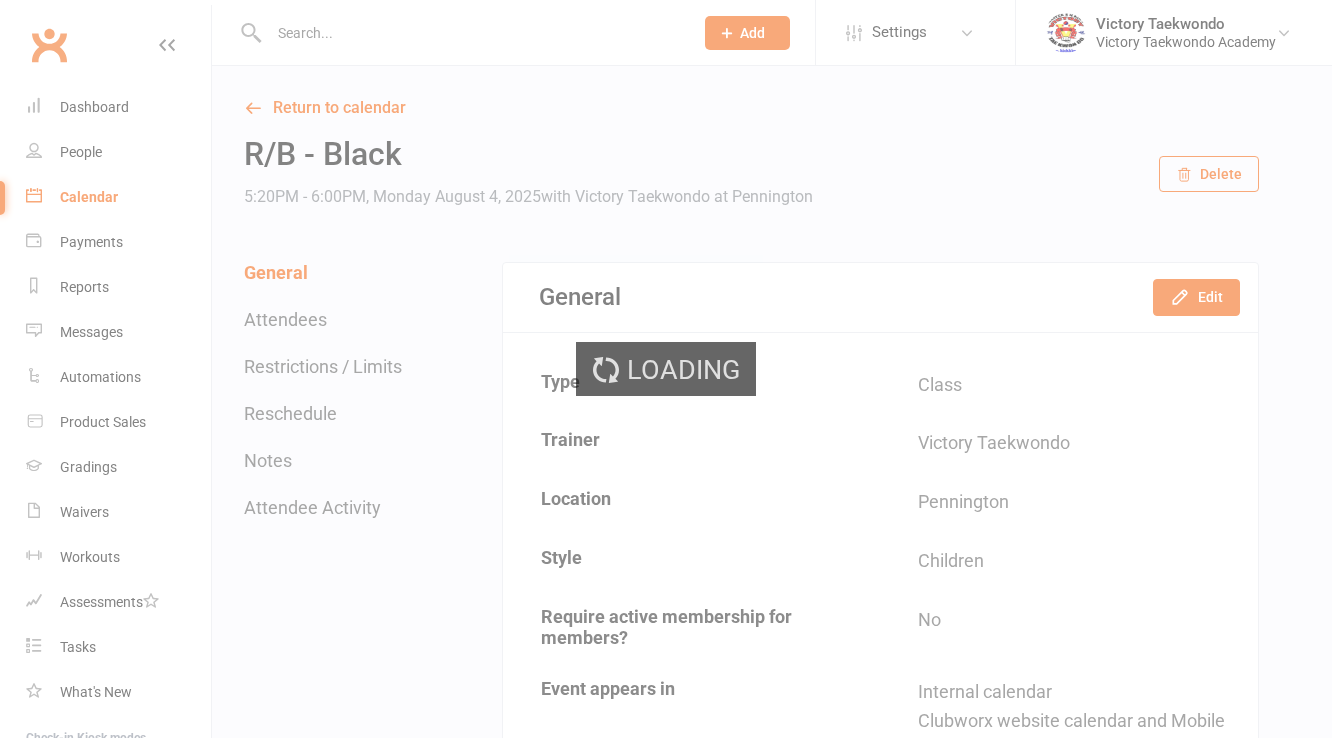 scroll, scrollTop: 0, scrollLeft: 0, axis: both 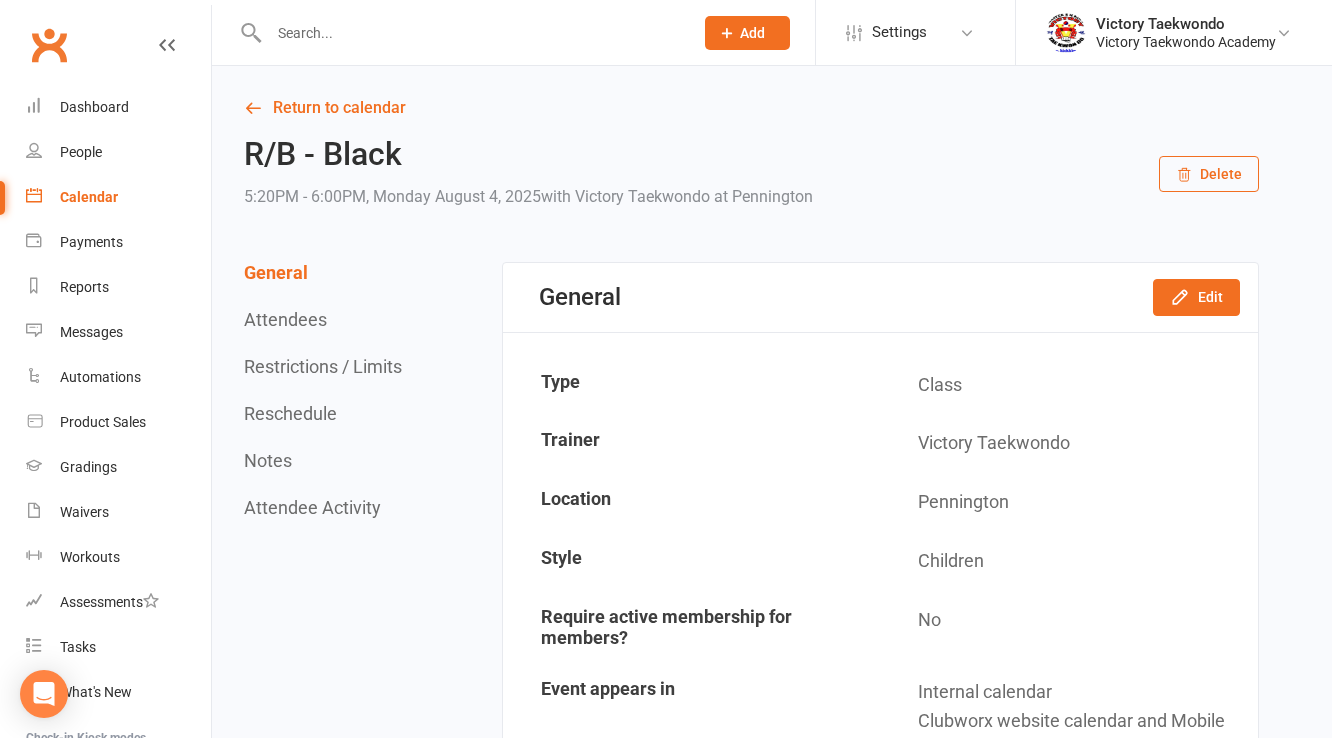 click at bounding box center [471, 33] 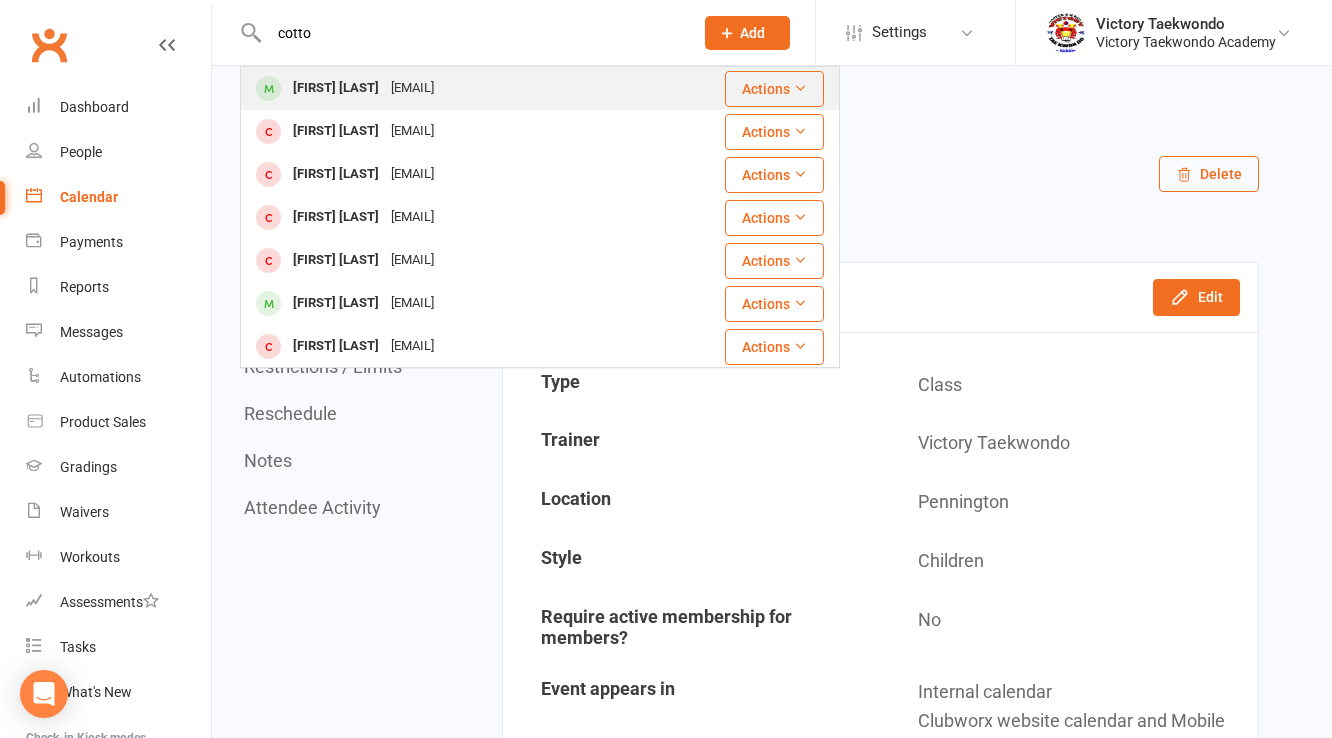 type on "cotto" 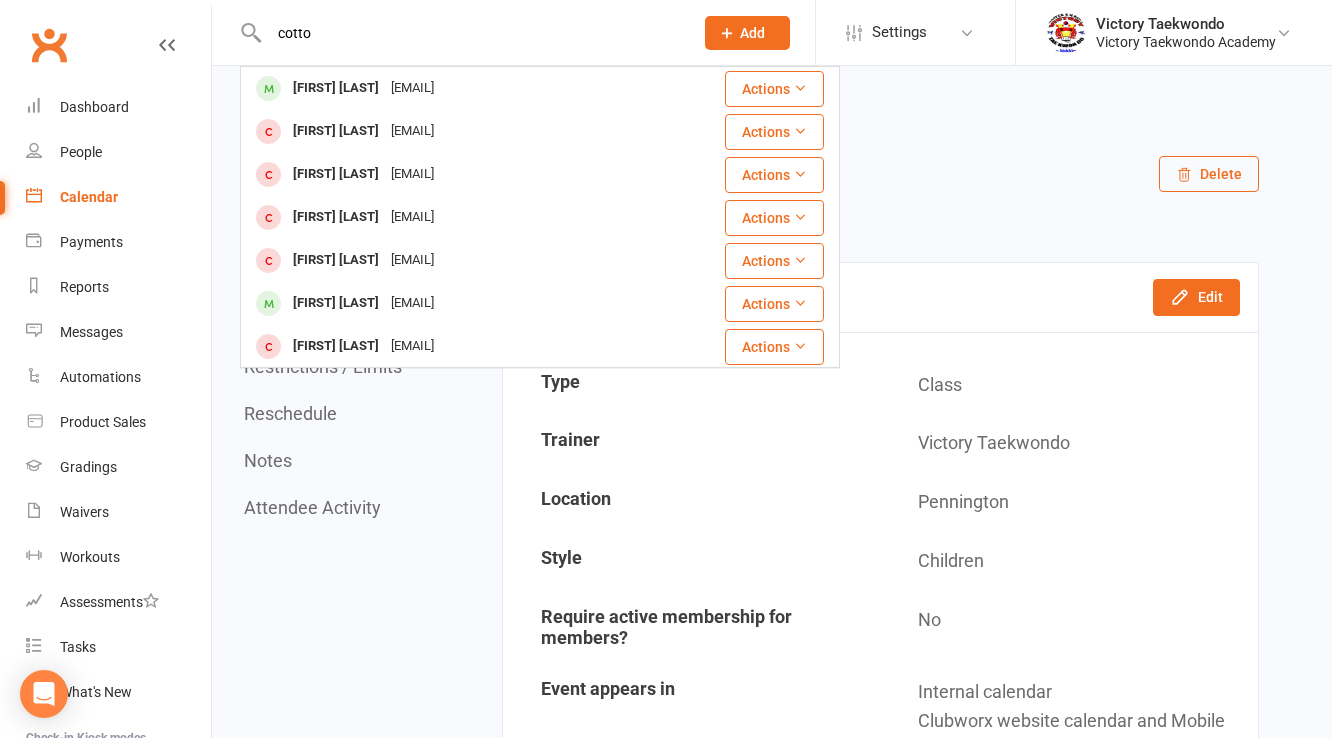 type 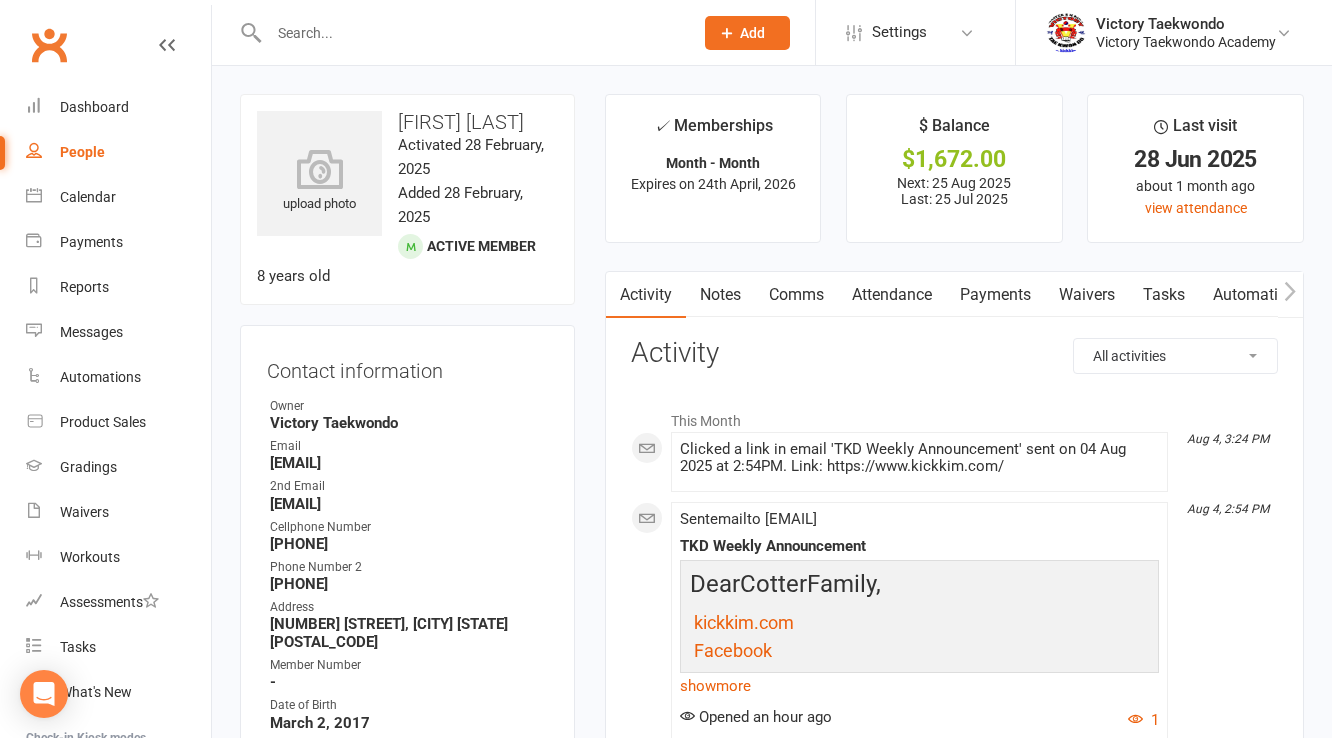 click on "[EMAIL]" at bounding box center [409, 463] 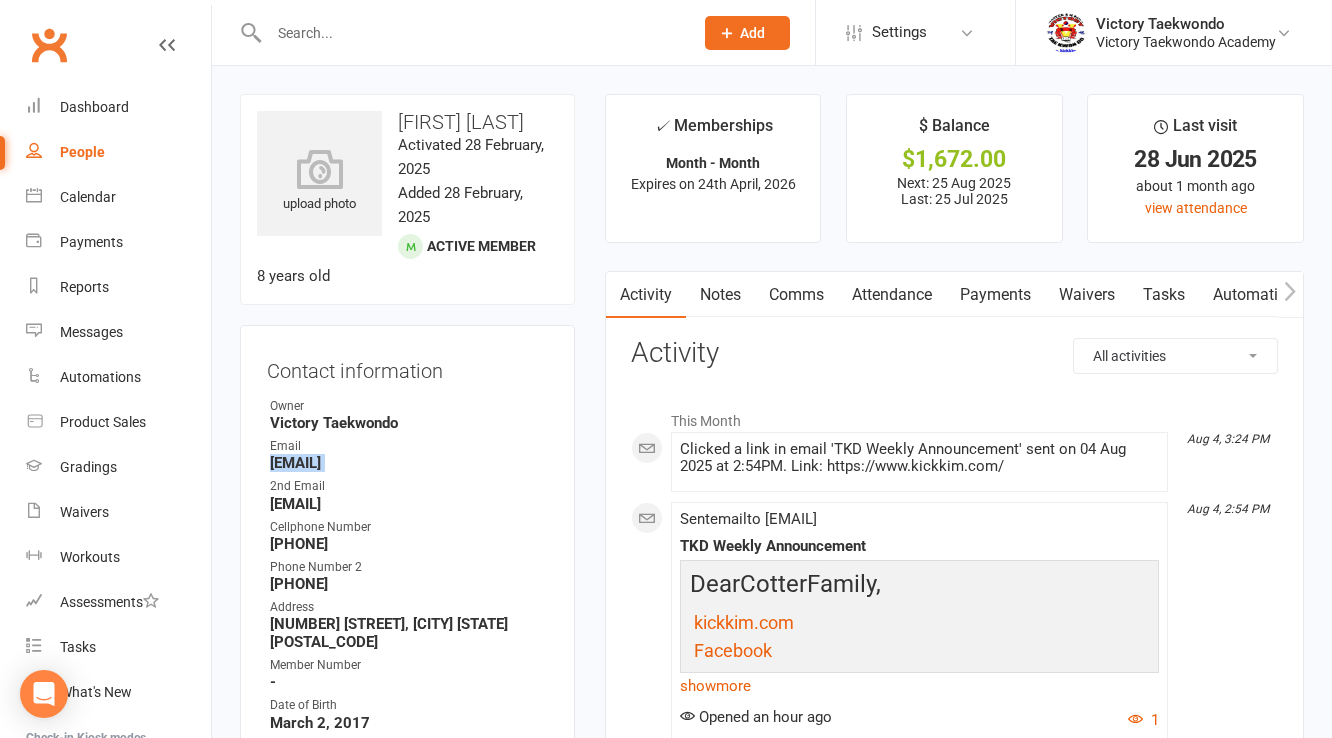 click on "[EMAIL]" at bounding box center (409, 463) 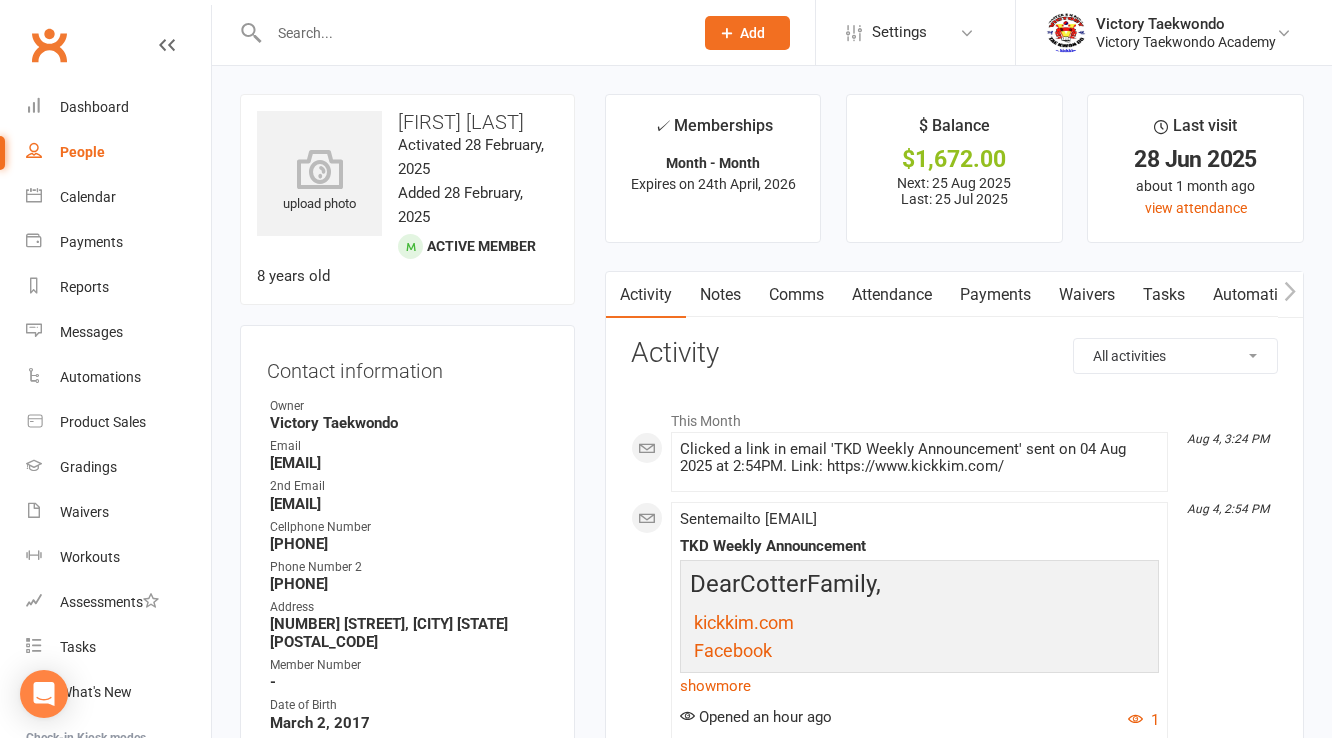 click on "2nd Email" at bounding box center [409, 486] 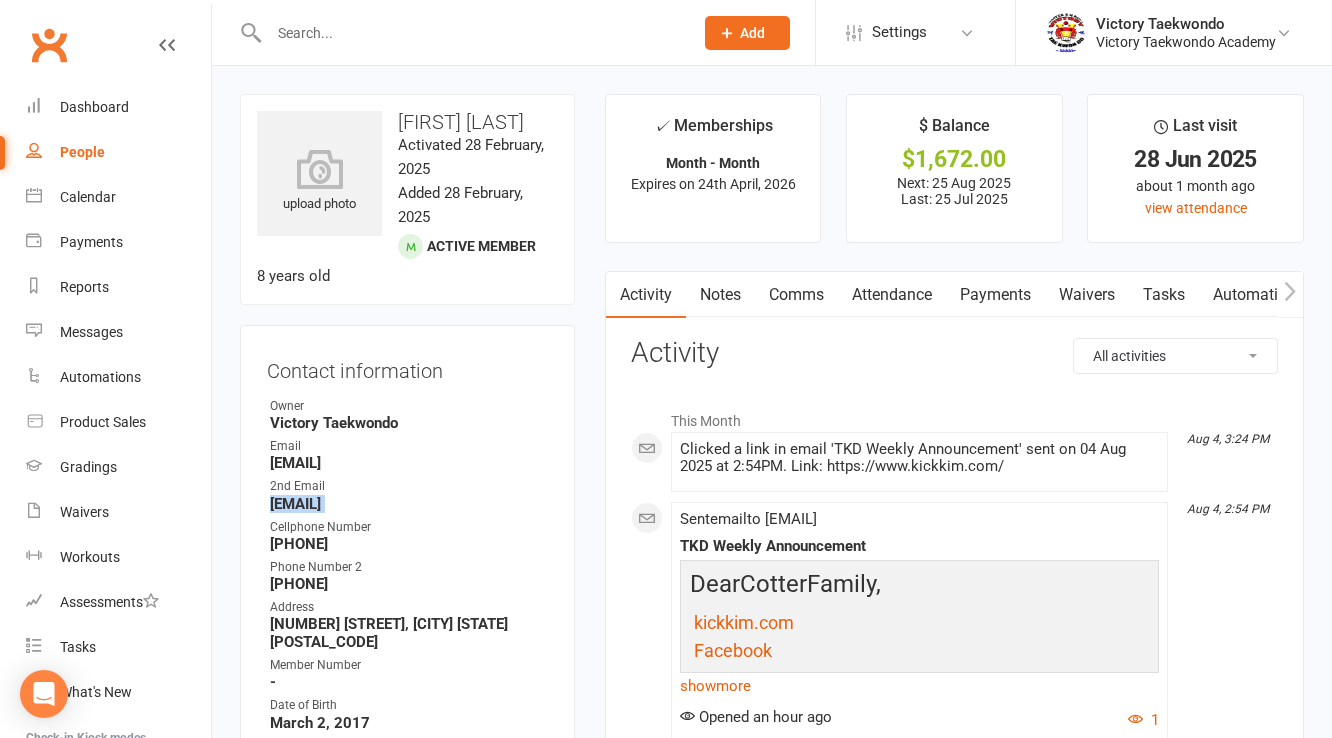 click on "kevin.cotter@gmail.com" at bounding box center [409, 504] 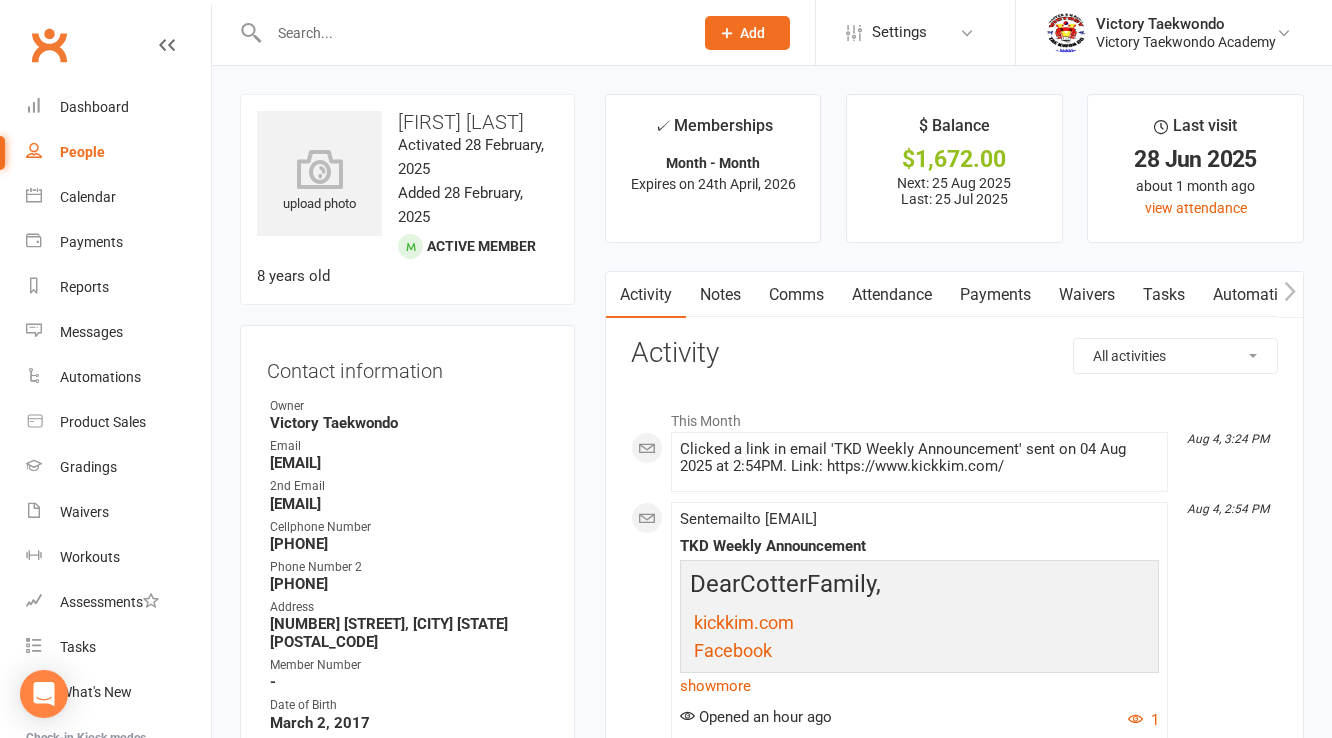 click on "Contact information" at bounding box center (407, 367) 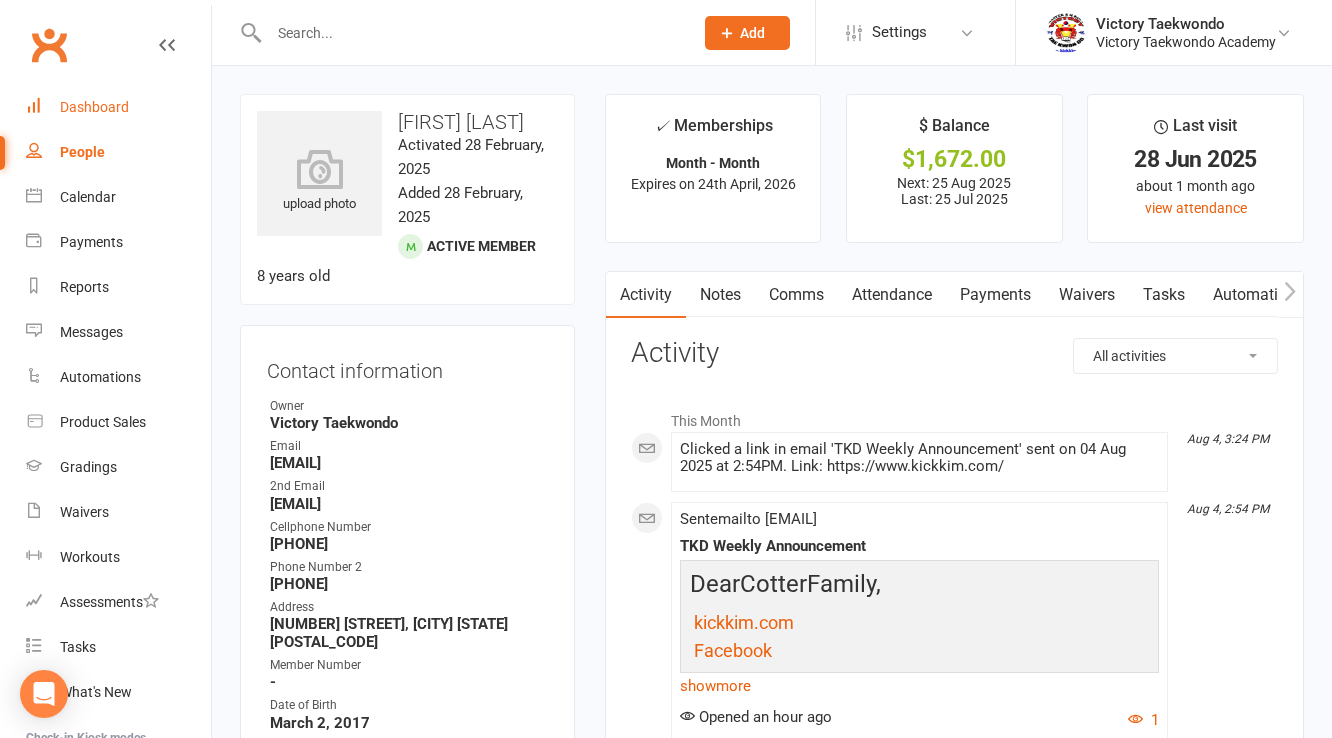 click on "Dashboard" at bounding box center [94, 107] 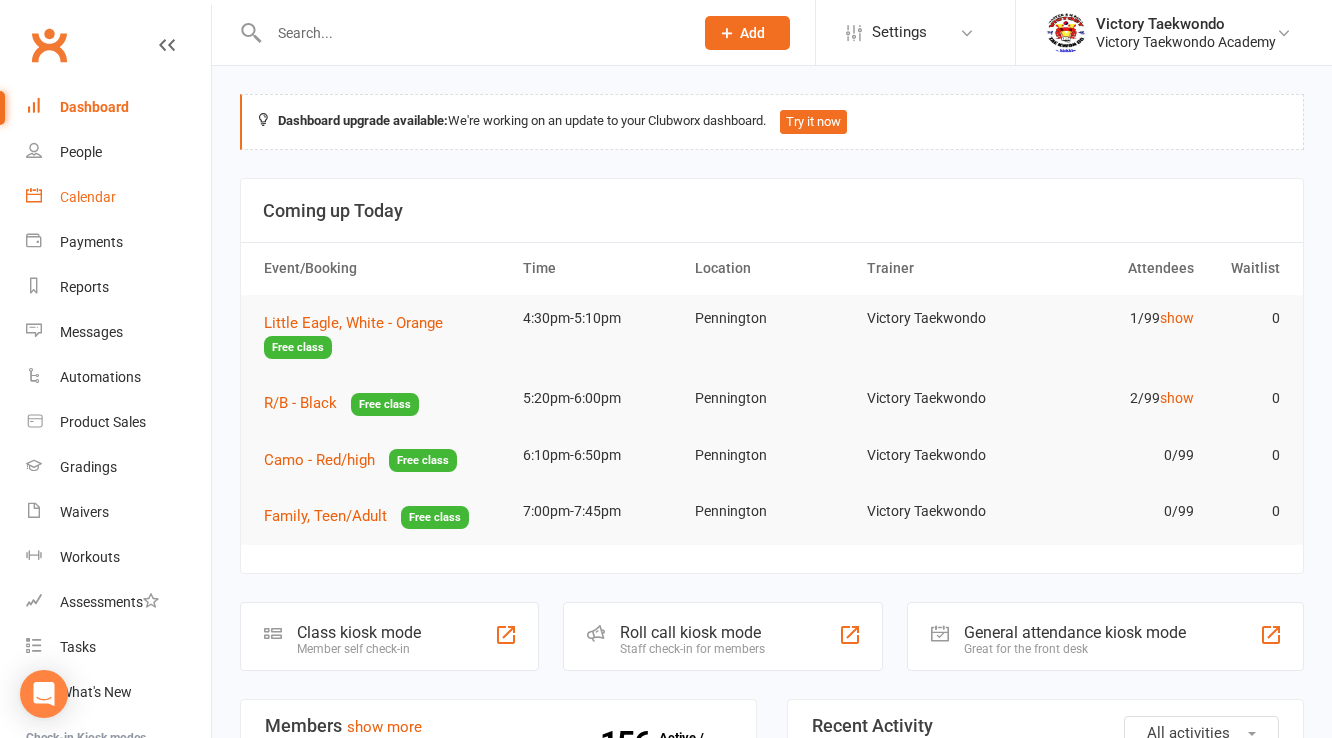 click on "Calendar" at bounding box center (88, 197) 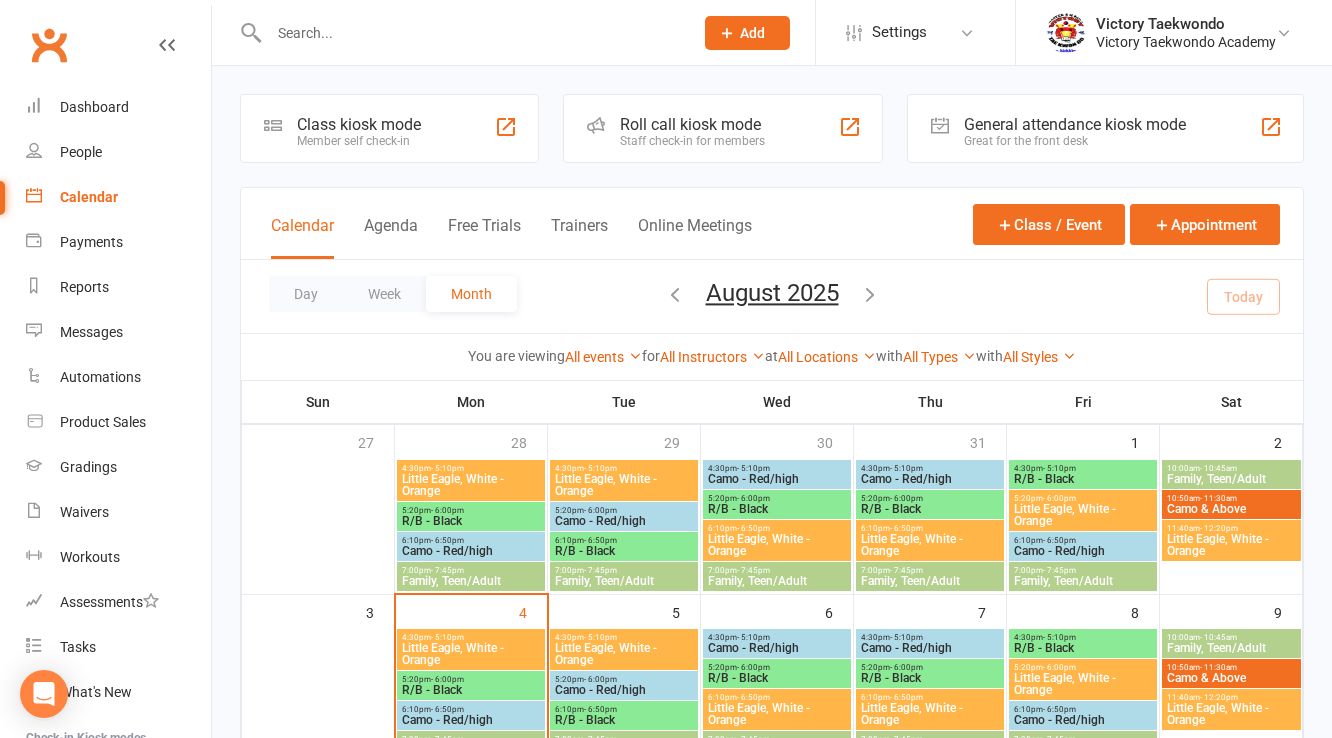 click on "Class kiosk mode" at bounding box center (359, 124) 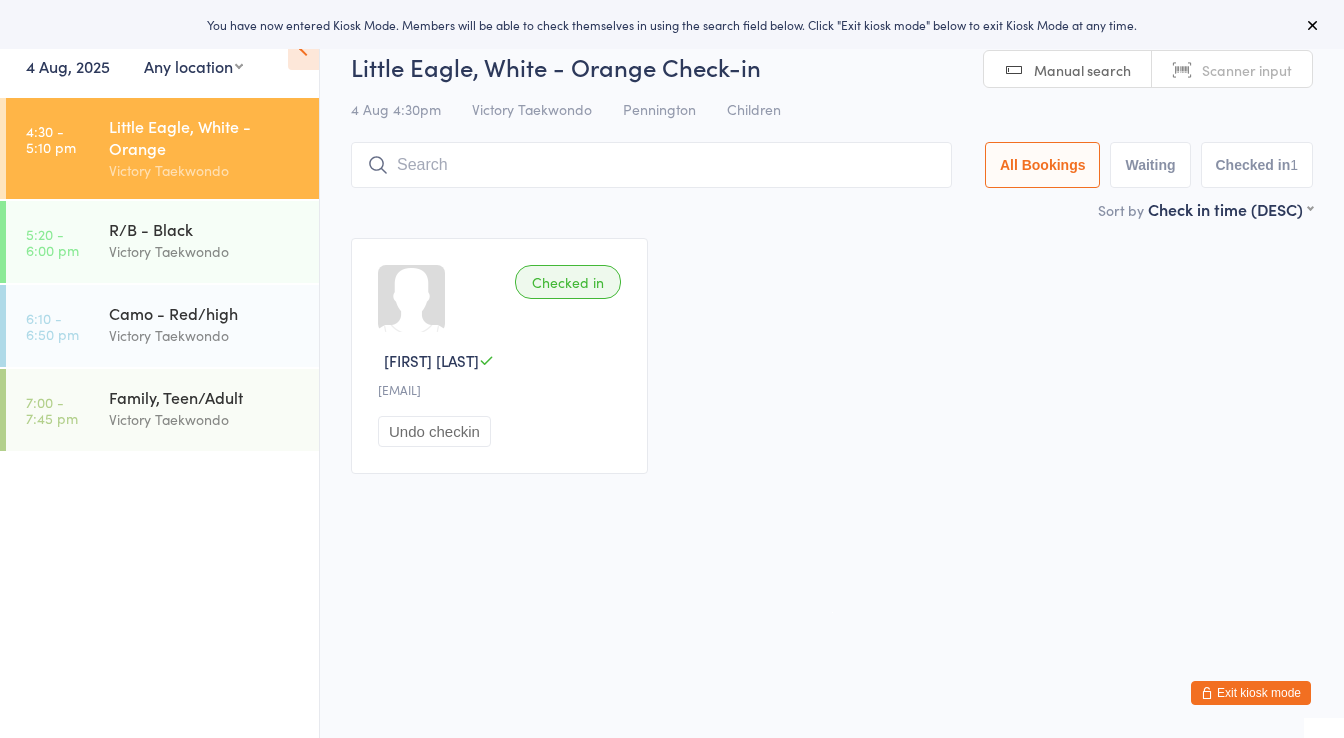 scroll, scrollTop: 0, scrollLeft: 0, axis: both 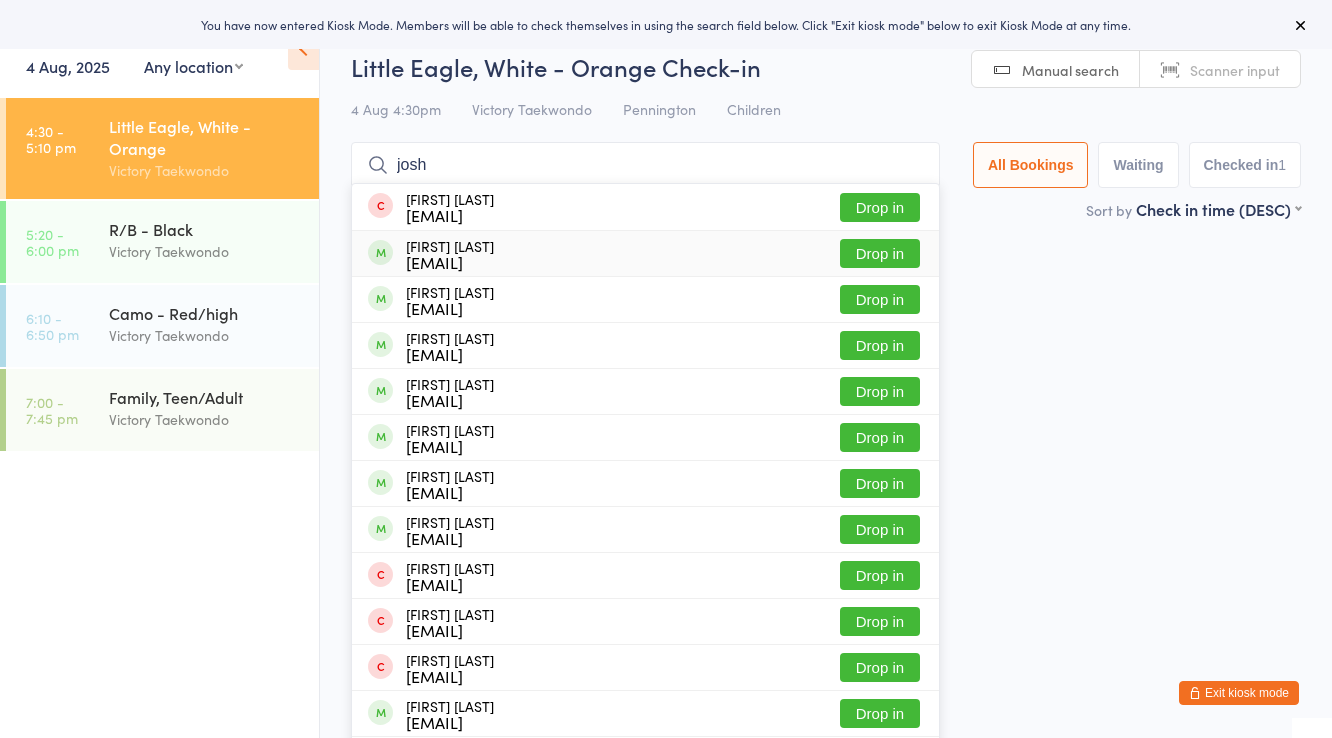 type on "josh" 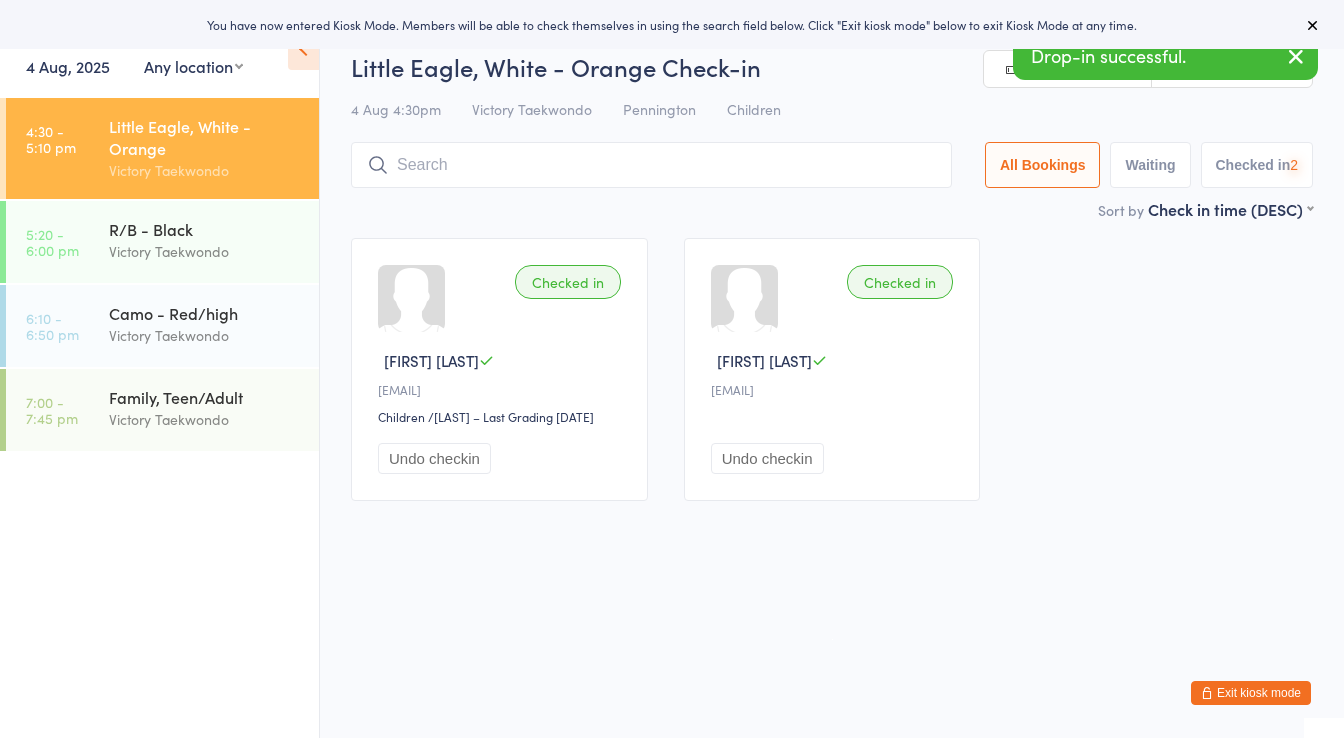click at bounding box center [651, 165] 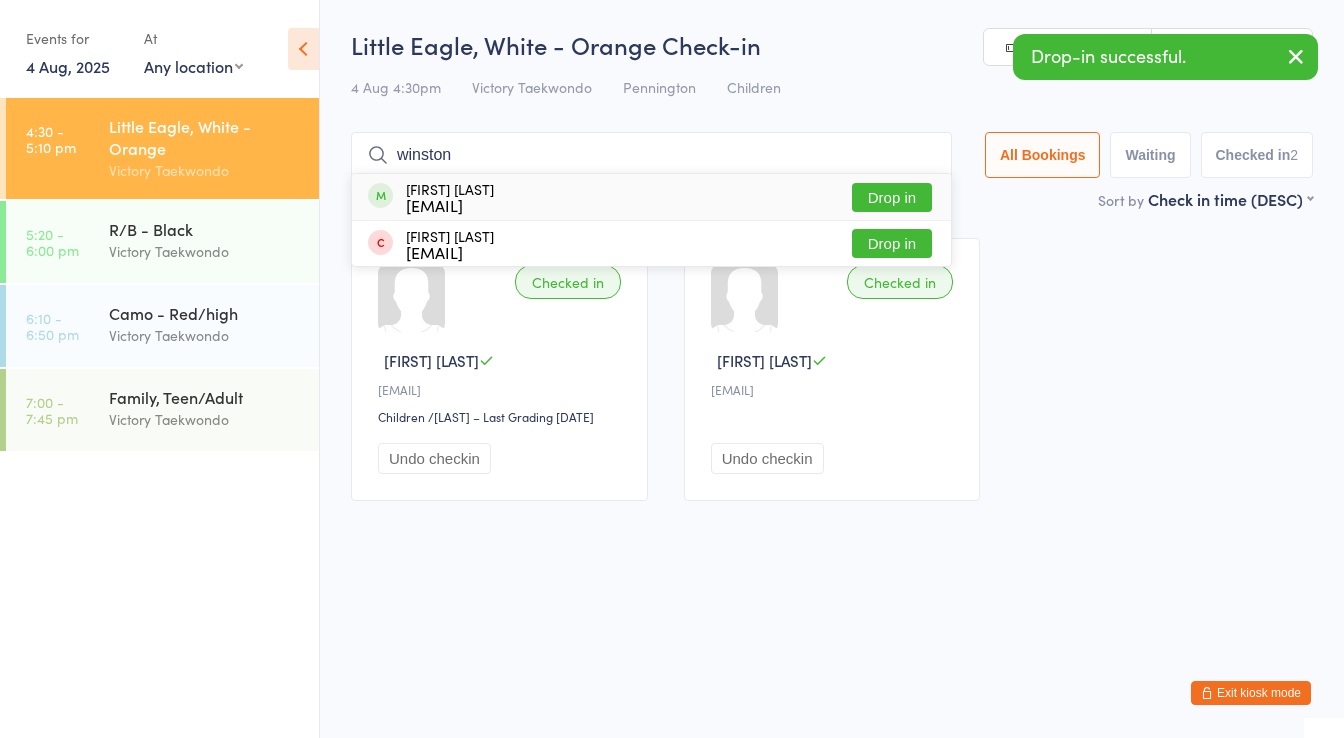 type on "winston" 